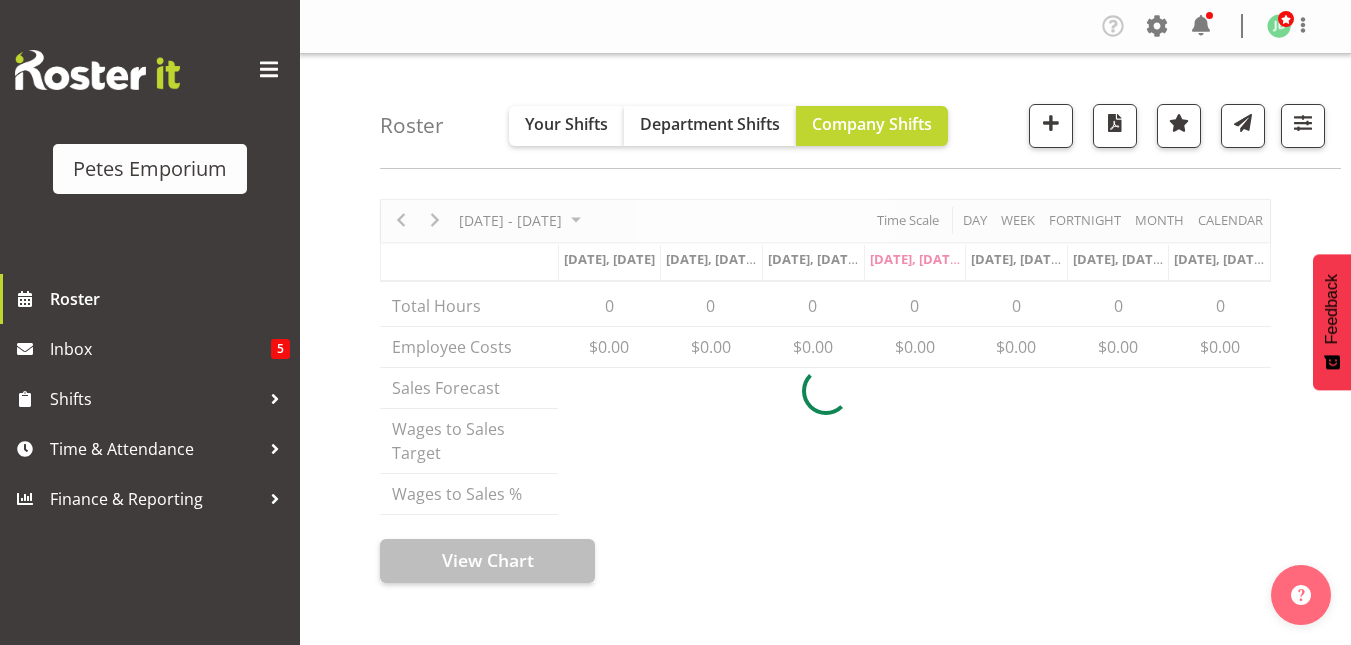 scroll, scrollTop: 0, scrollLeft: 0, axis: both 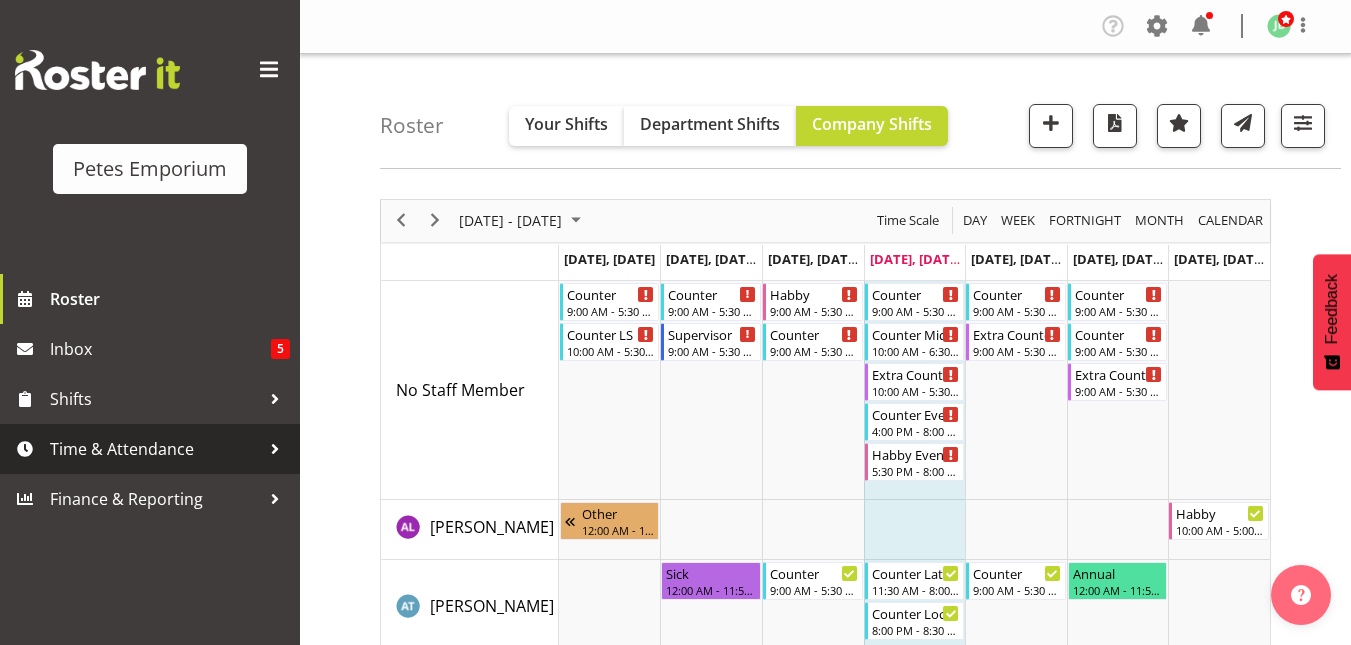 click on "Time & Attendance" at bounding box center [155, 449] 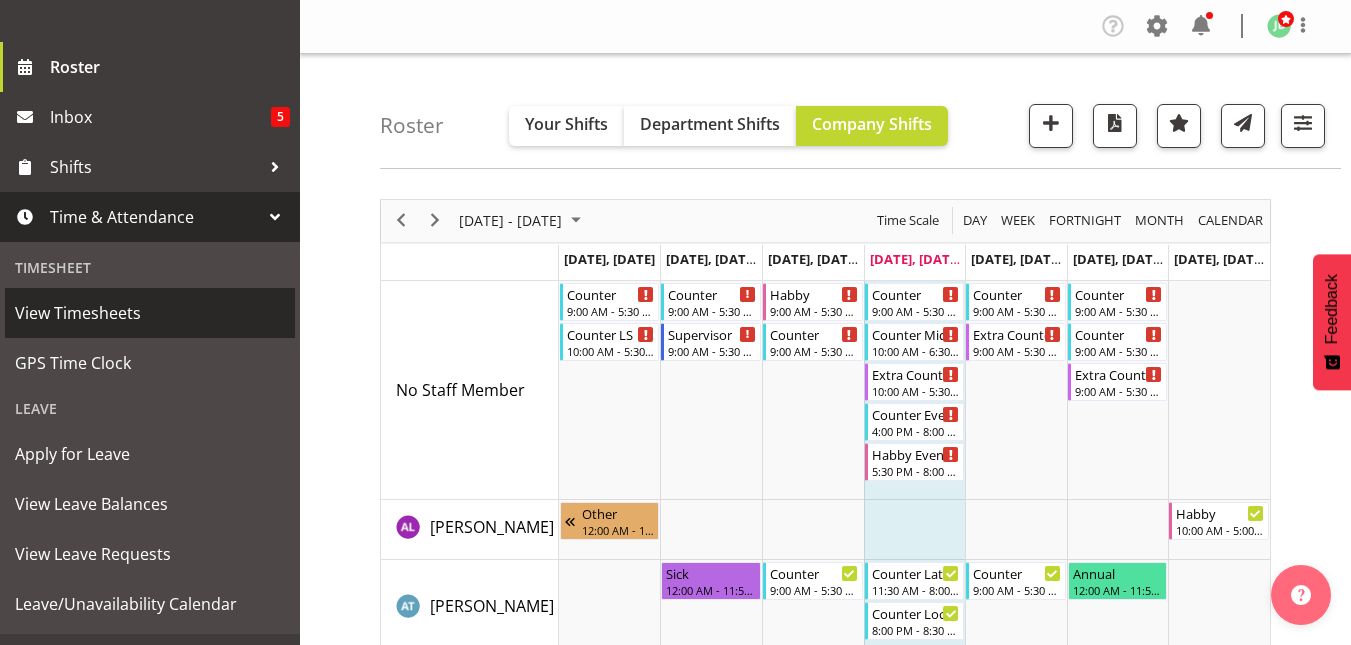 scroll, scrollTop: 235, scrollLeft: 0, axis: vertical 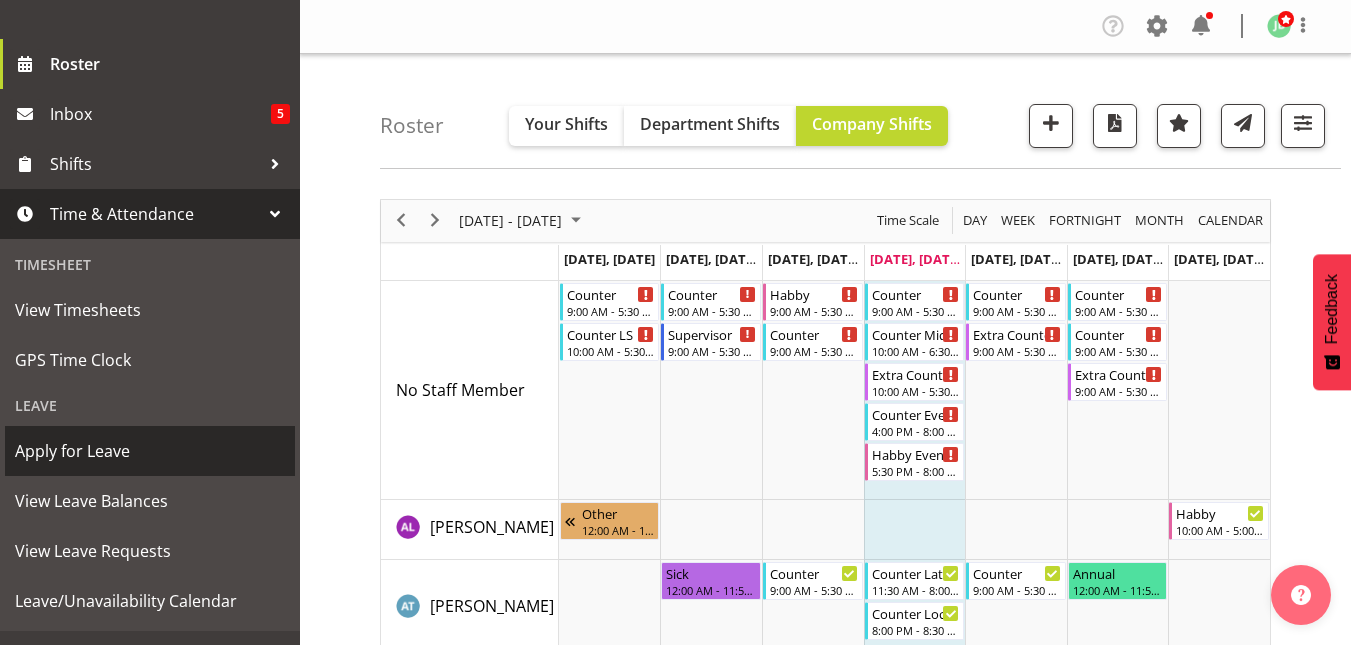 click on "Apply for Leave" at bounding box center [150, 451] 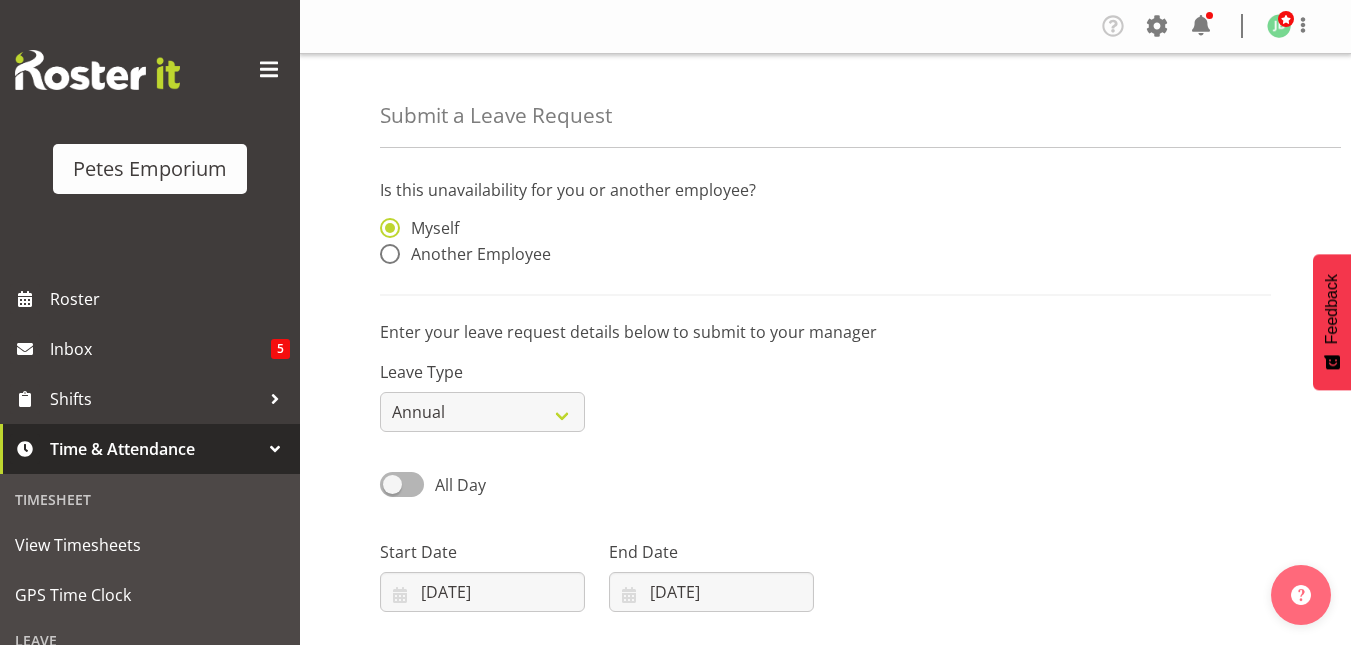 scroll, scrollTop: 0, scrollLeft: 0, axis: both 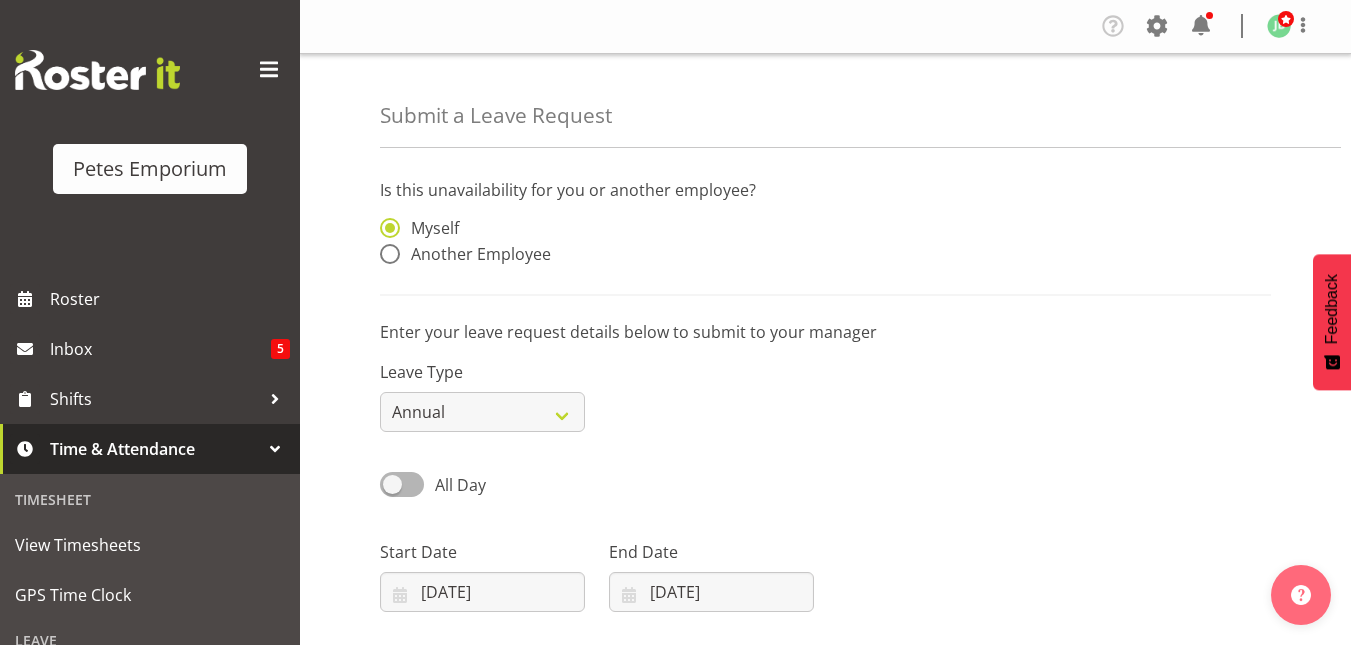click on "Myself
Another Employee" at bounding box center [482, 244] 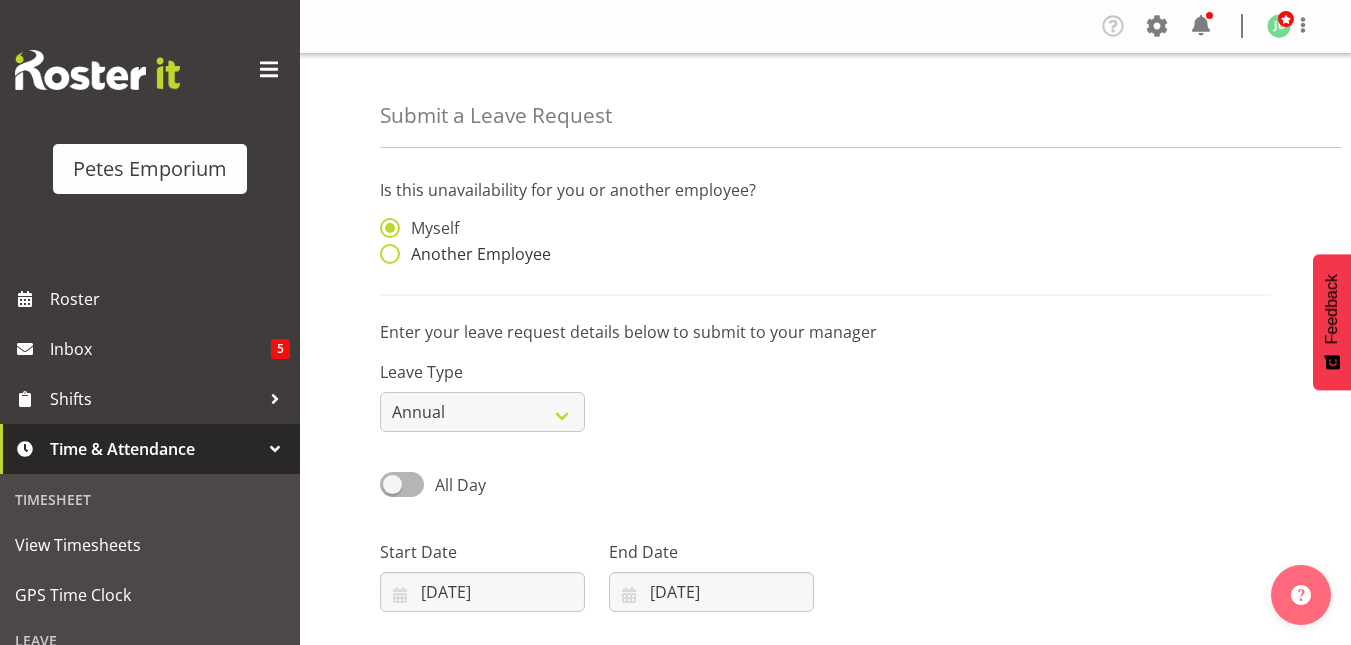 click at bounding box center (390, 254) 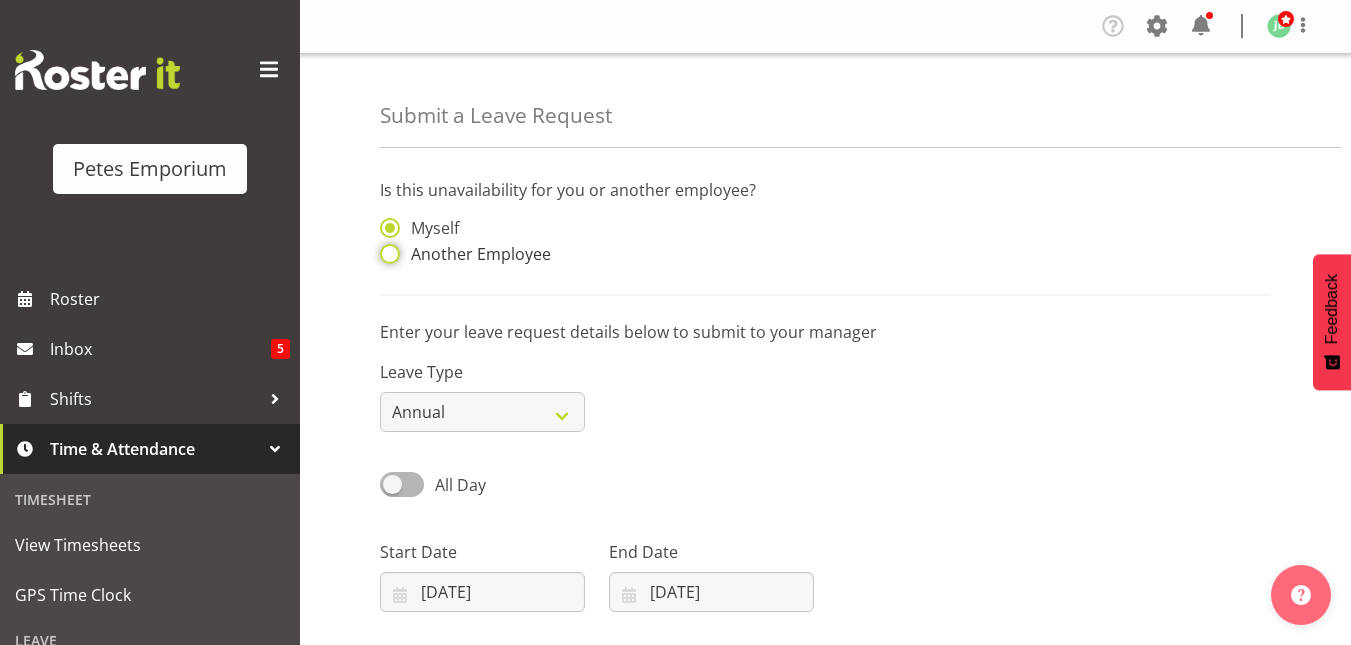 click on "Another Employee" at bounding box center (386, 254) 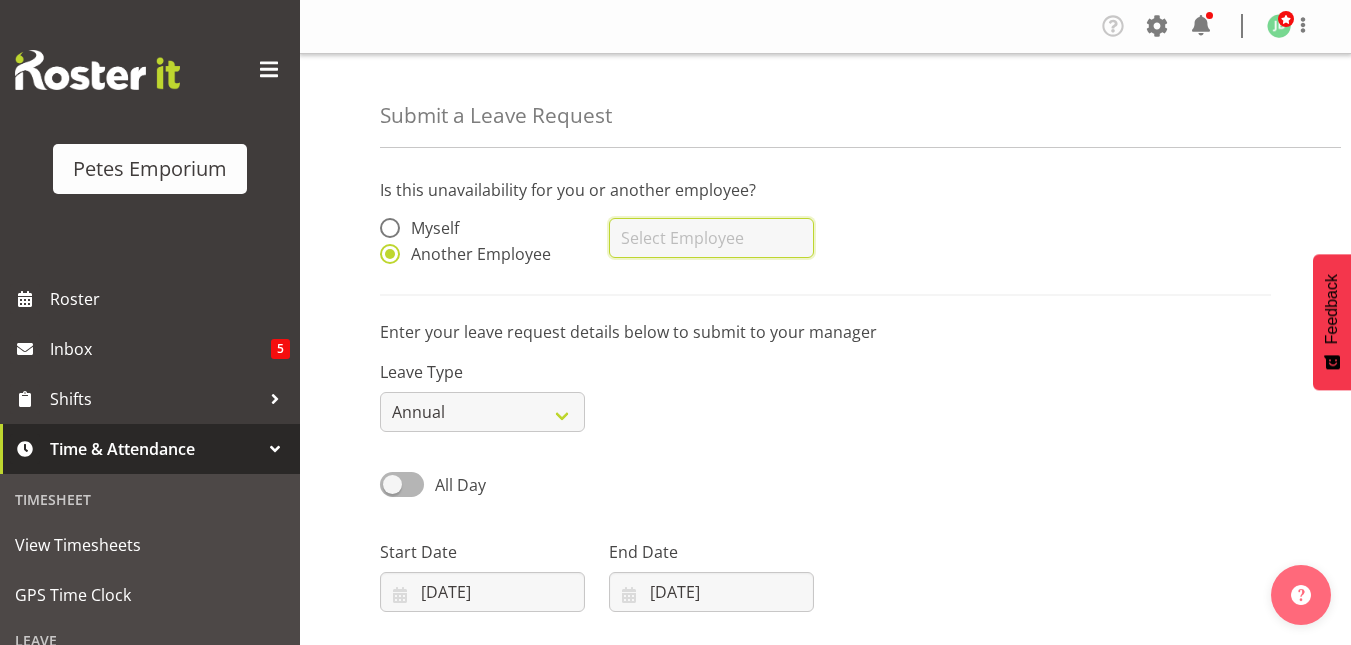 click at bounding box center (711, 238) 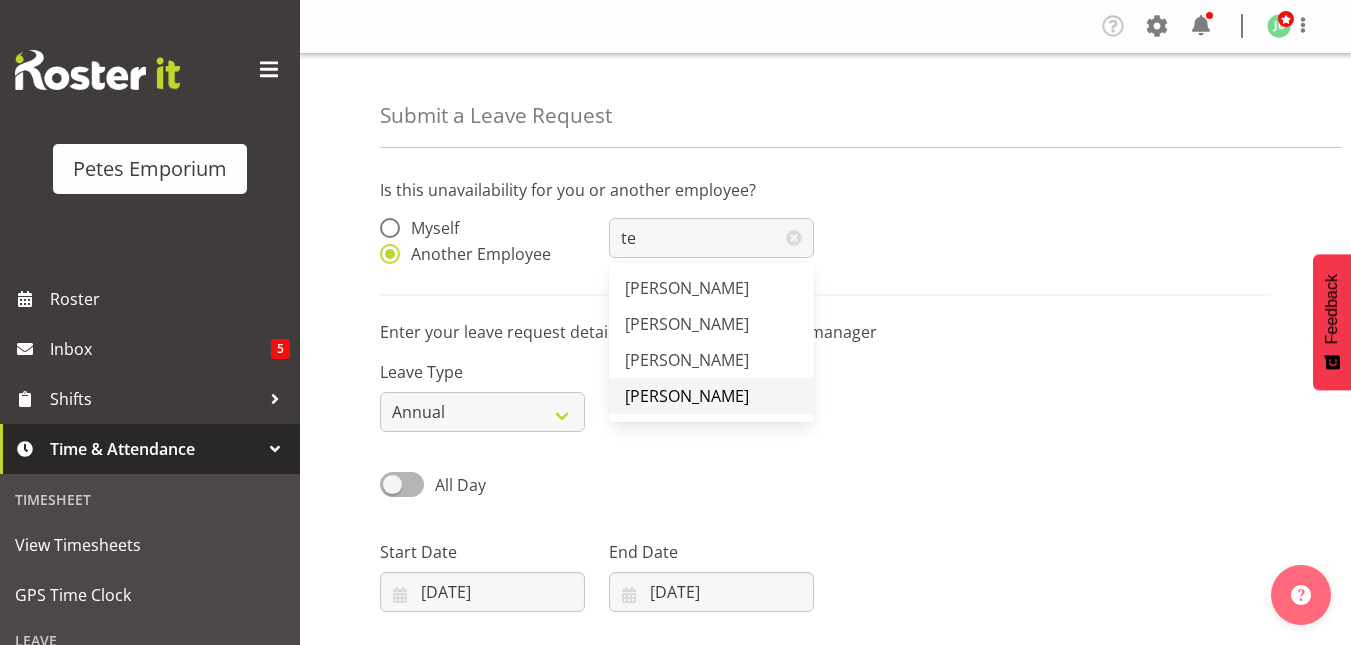 click on "[PERSON_NAME]" at bounding box center (687, 396) 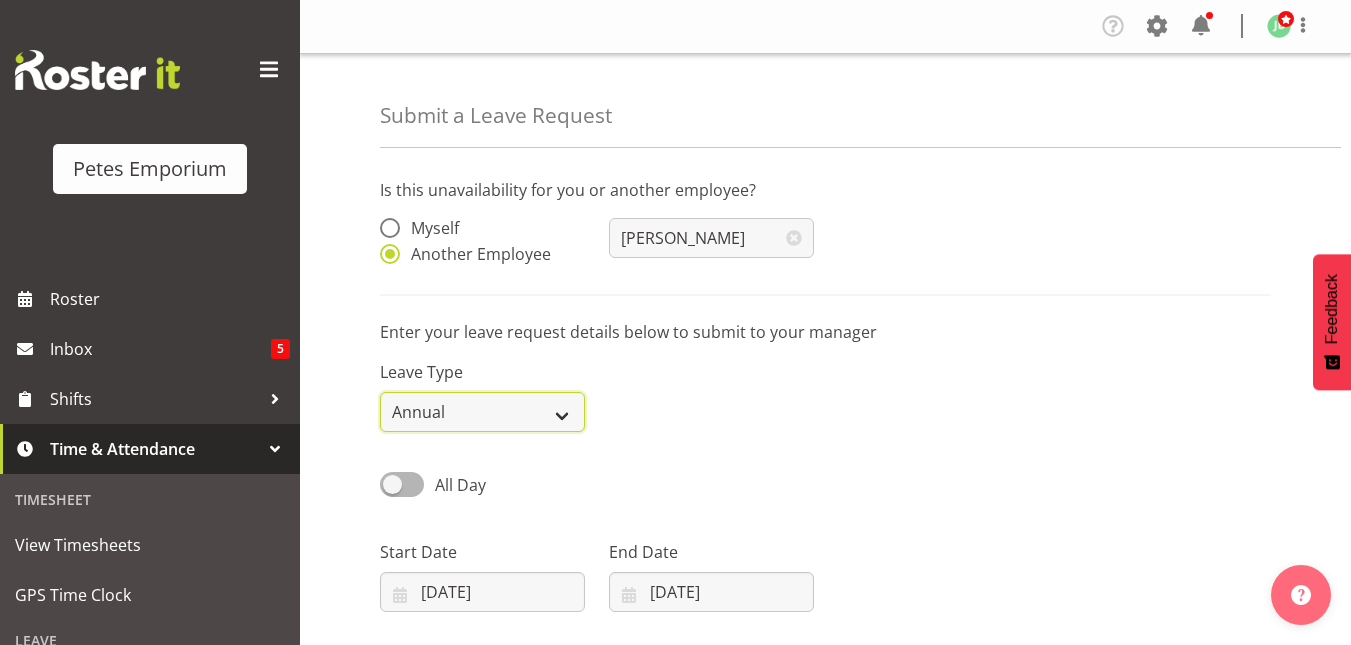 click on "Annual Sick Leave Without Pay Bereavement Domestic Violence Parental Jury Service Day In Lieu   Other" at bounding box center (482, 412) 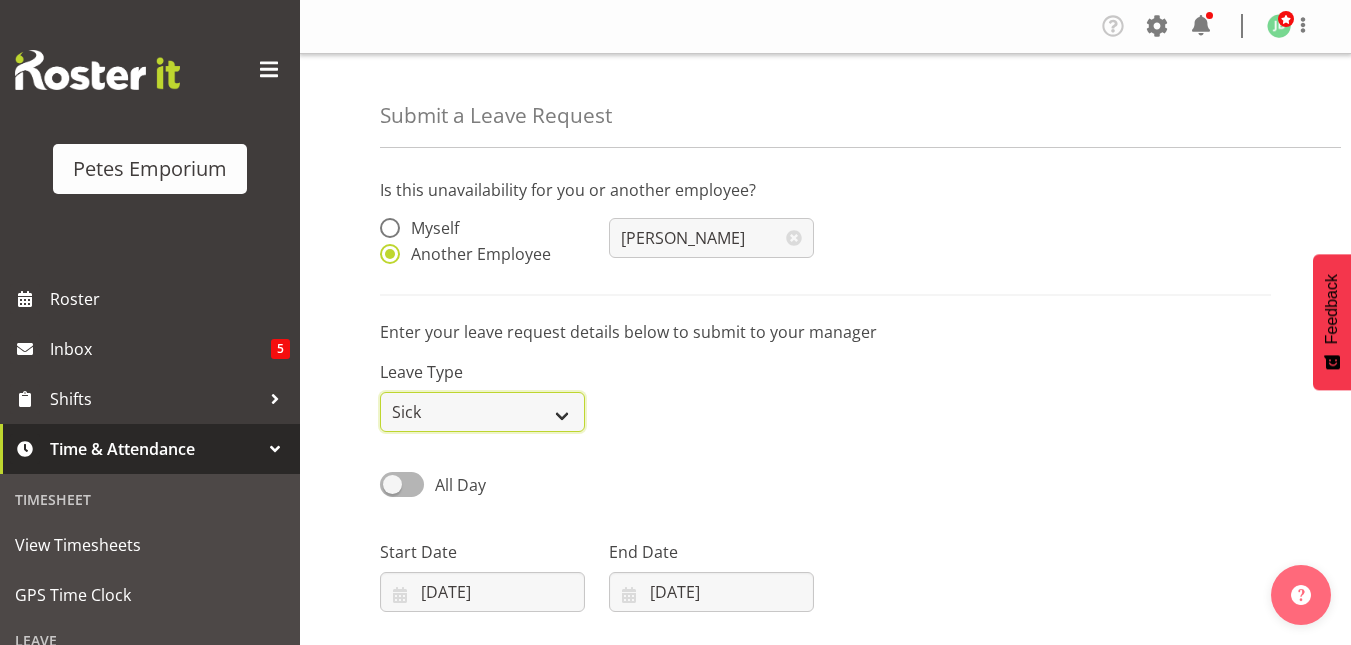 click on "Annual Sick Leave Without Pay Bereavement Domestic Violence Parental Jury Service Day In Lieu   Other" at bounding box center [482, 412] 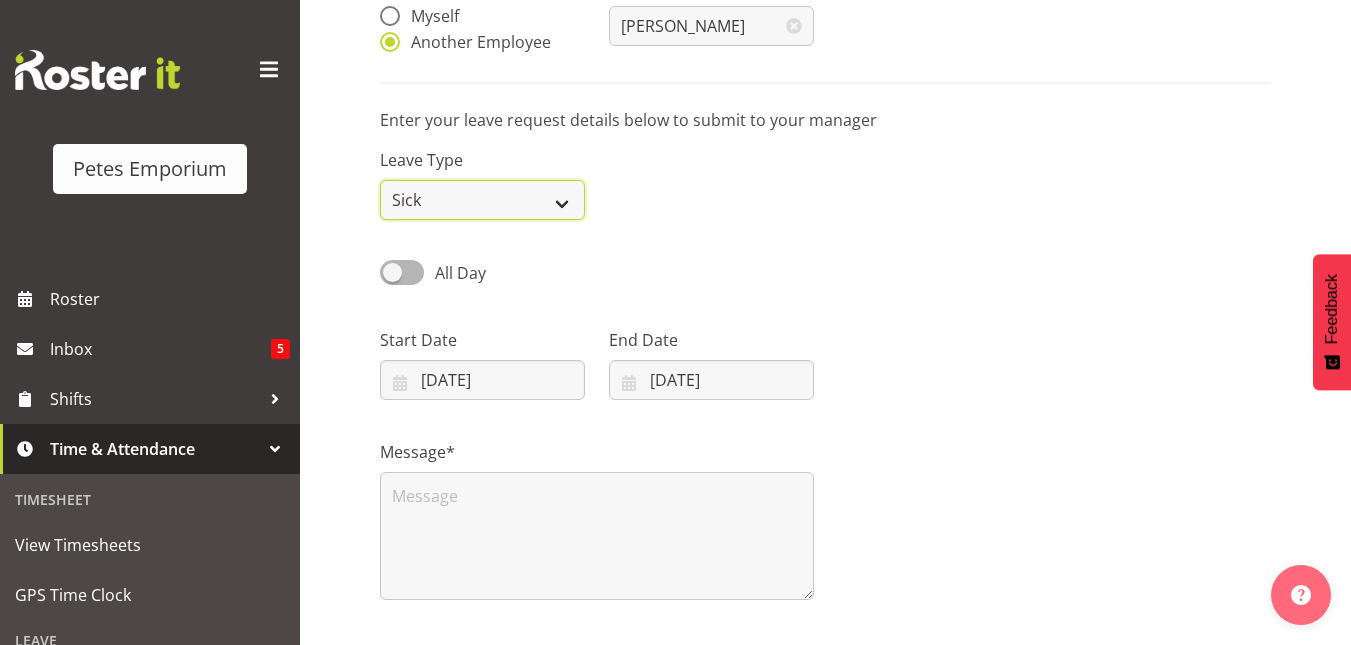 scroll, scrollTop: 289, scrollLeft: 0, axis: vertical 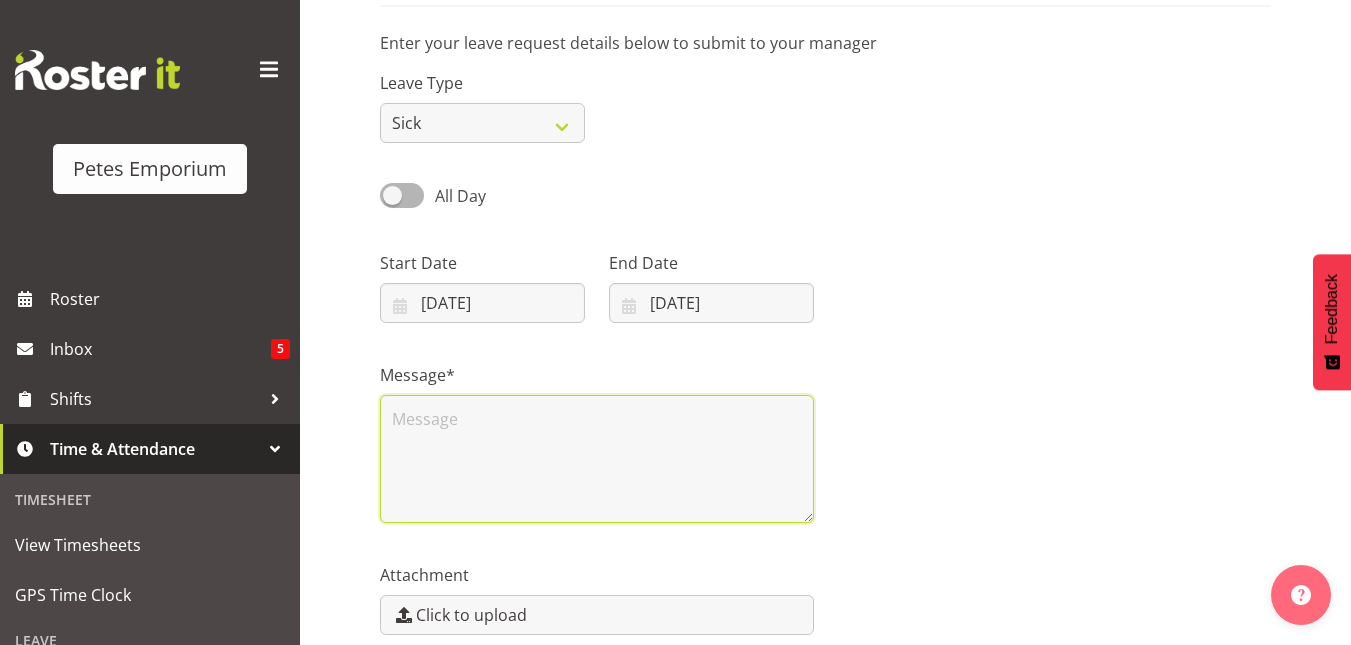 click at bounding box center (597, 459) 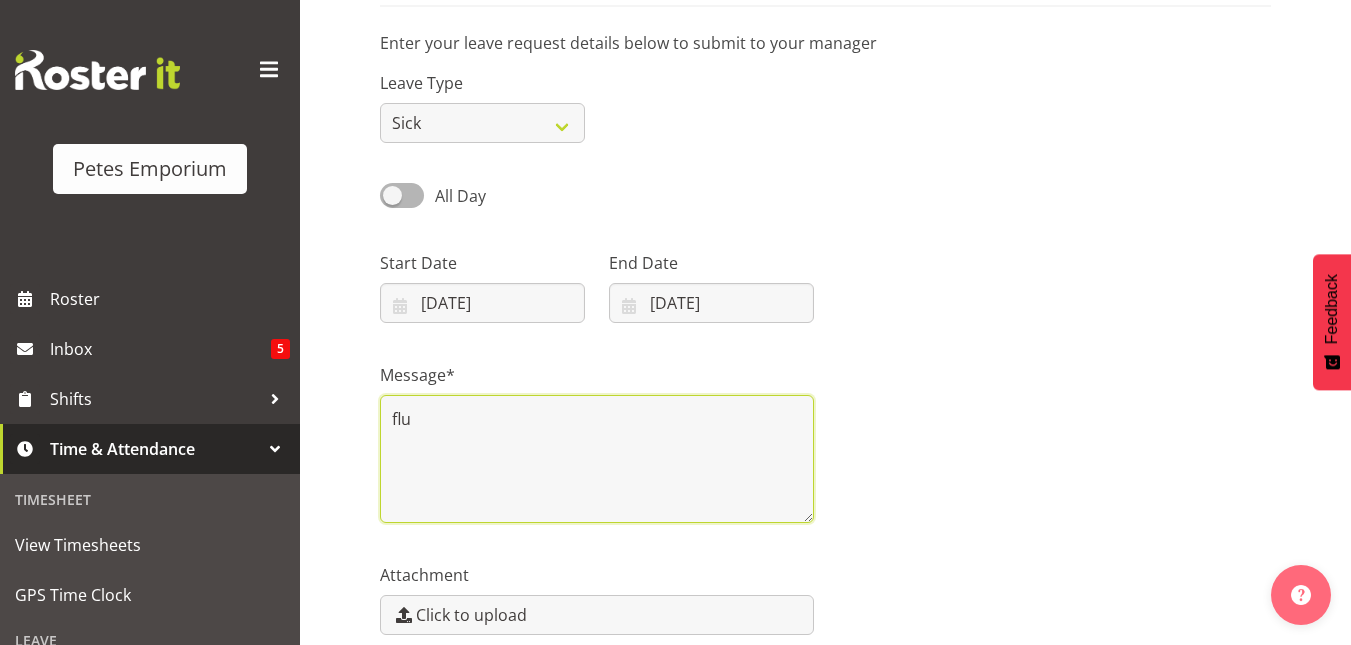 scroll, scrollTop: 381, scrollLeft: 0, axis: vertical 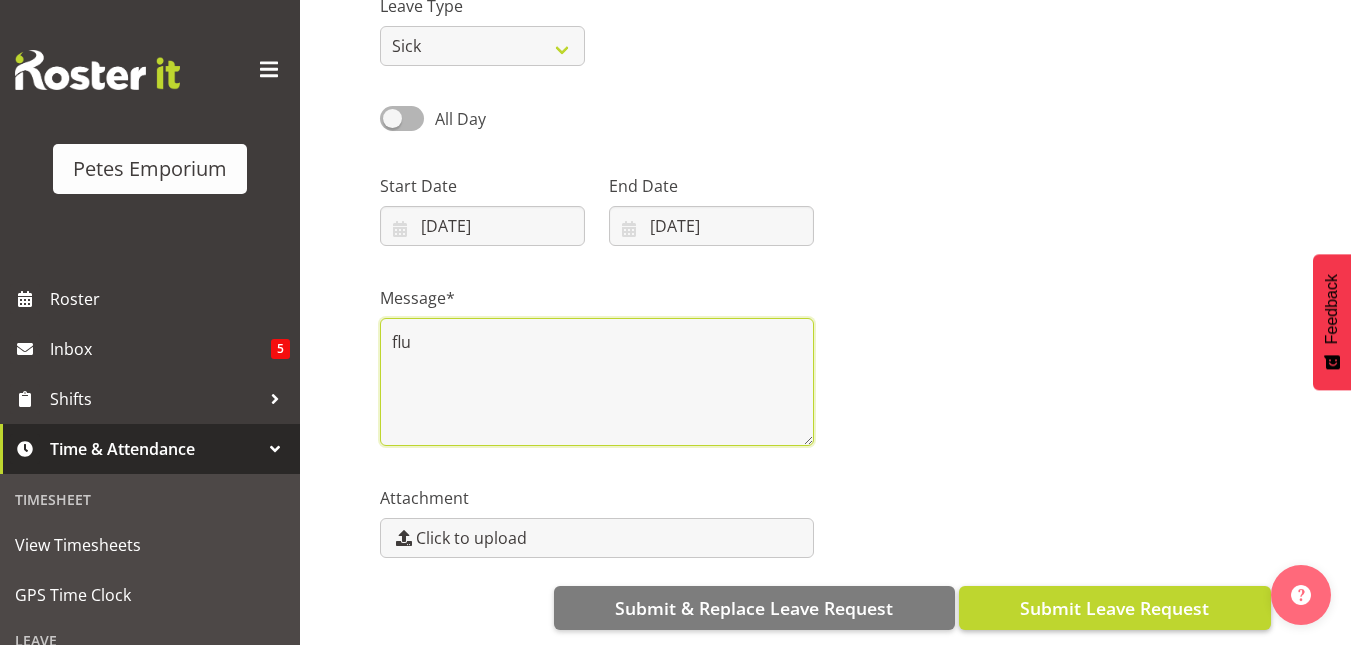 type on "flu" 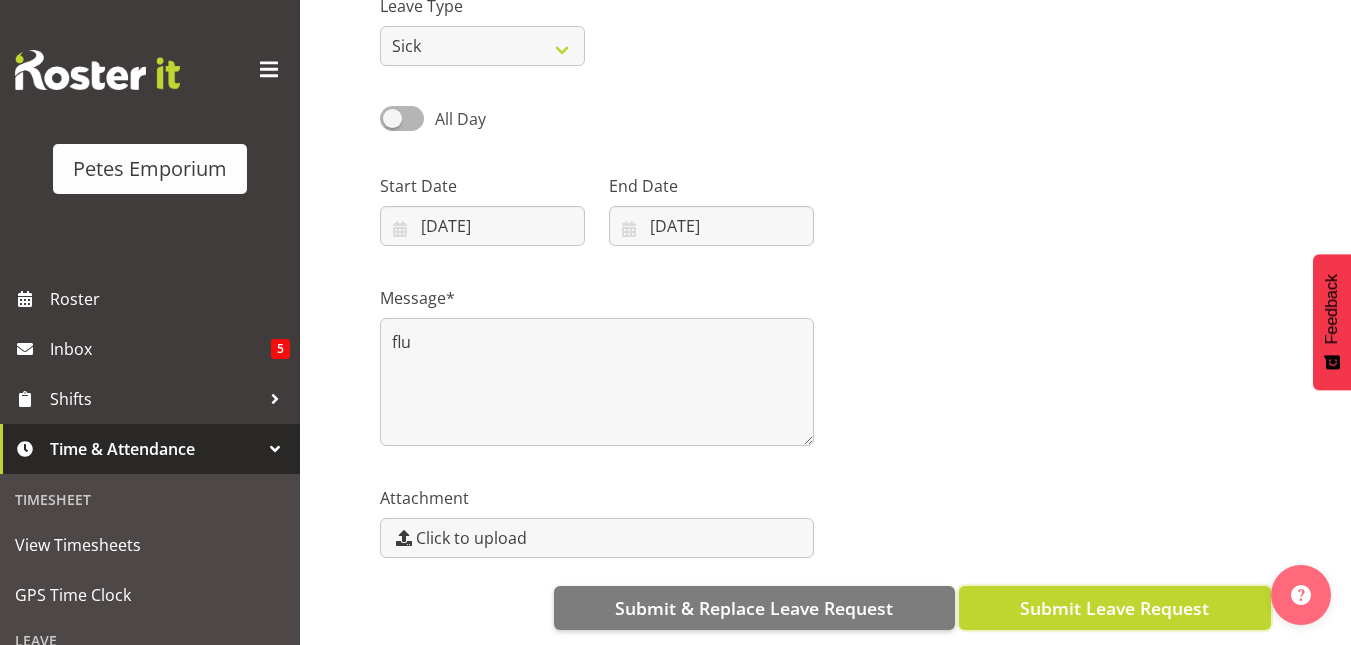 click on "Submit Leave Request" at bounding box center (1114, 608) 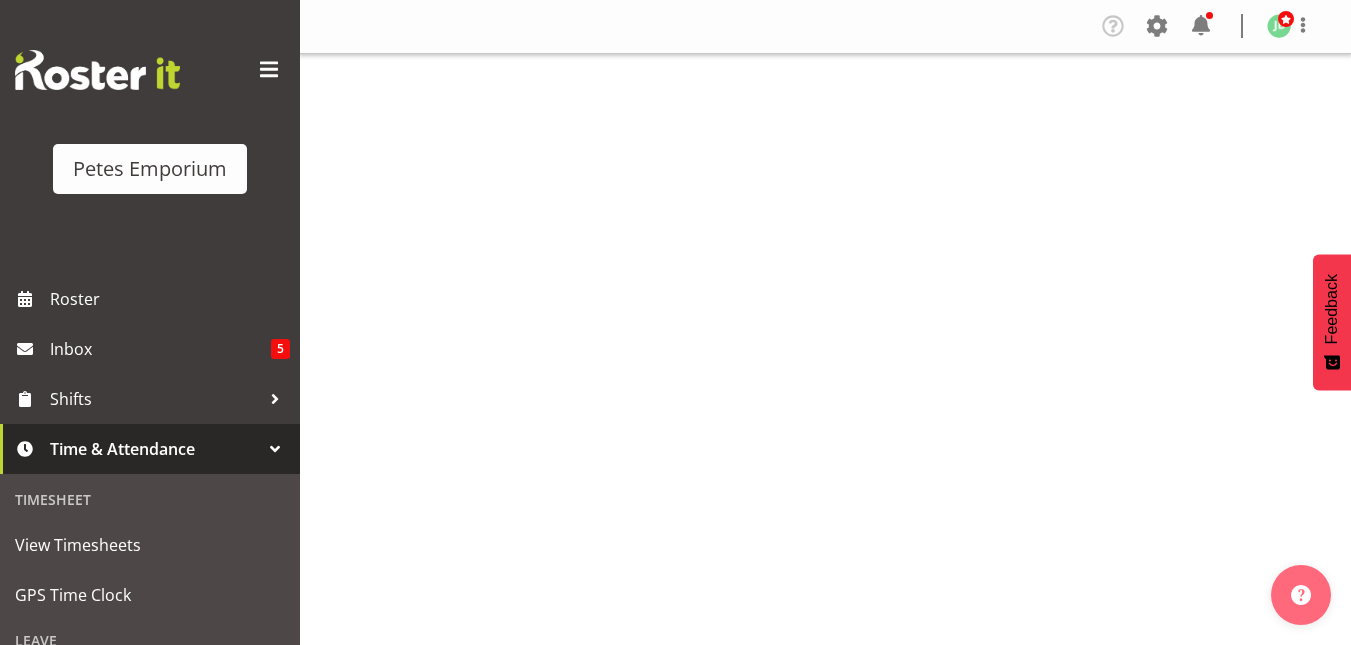 scroll, scrollTop: 0, scrollLeft: 0, axis: both 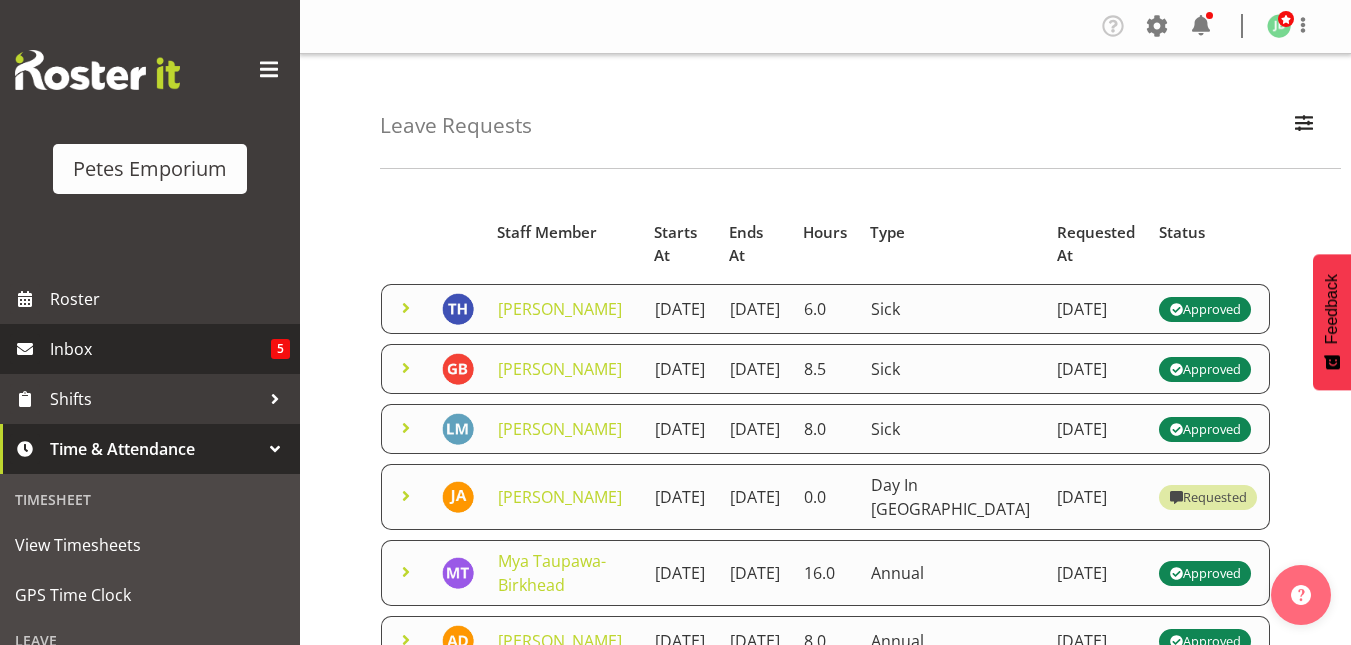 click on "Inbox" at bounding box center (160, 349) 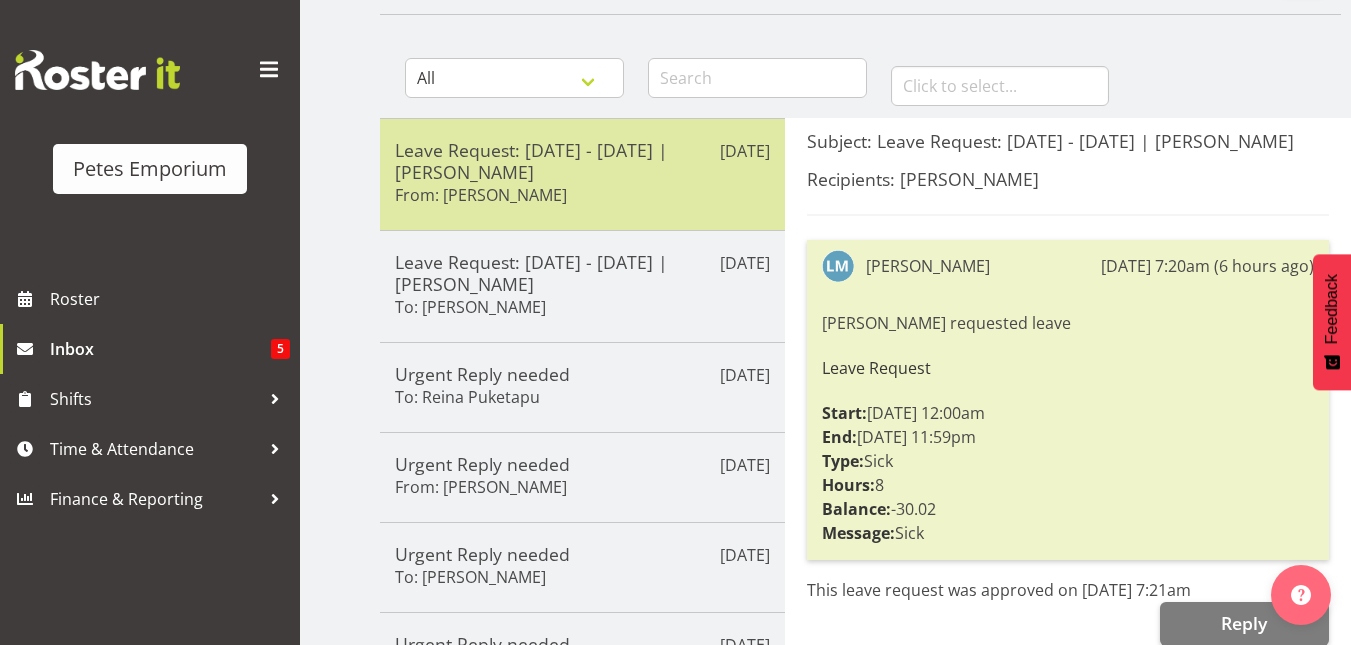 scroll, scrollTop: 158, scrollLeft: 0, axis: vertical 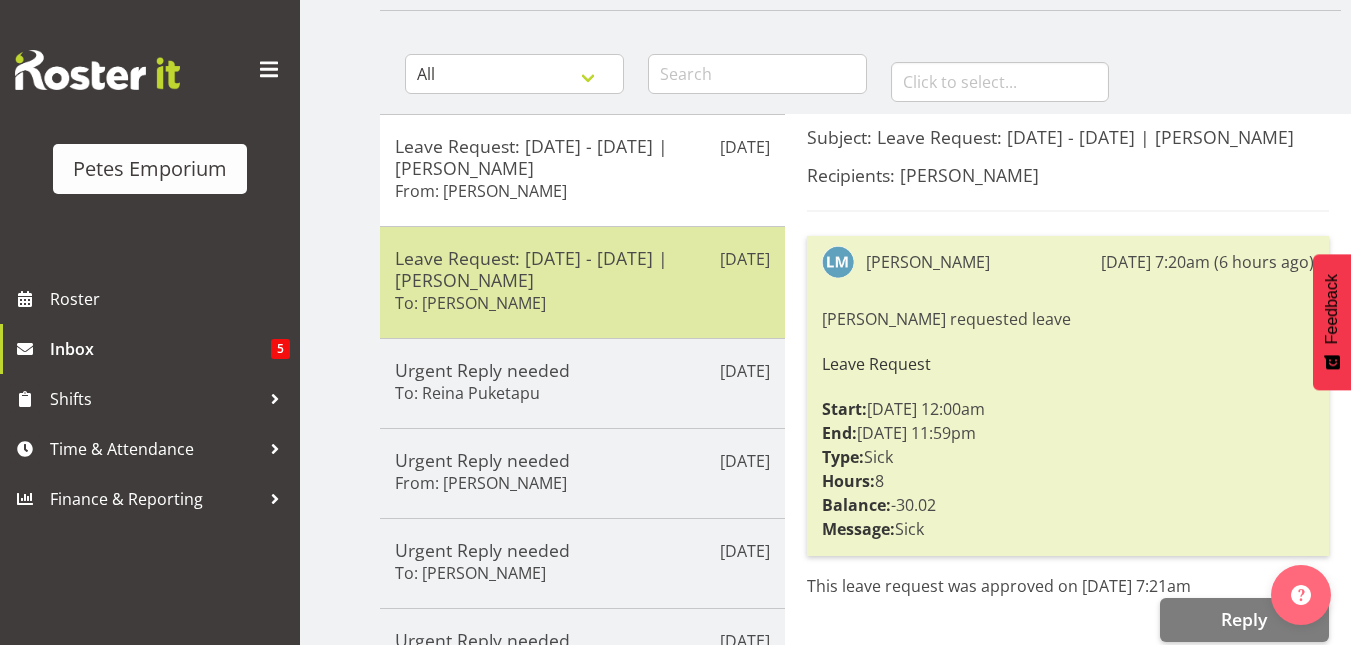 click on "Leave Request: [DATE] - [DATE] | [PERSON_NAME]" at bounding box center [582, 269] 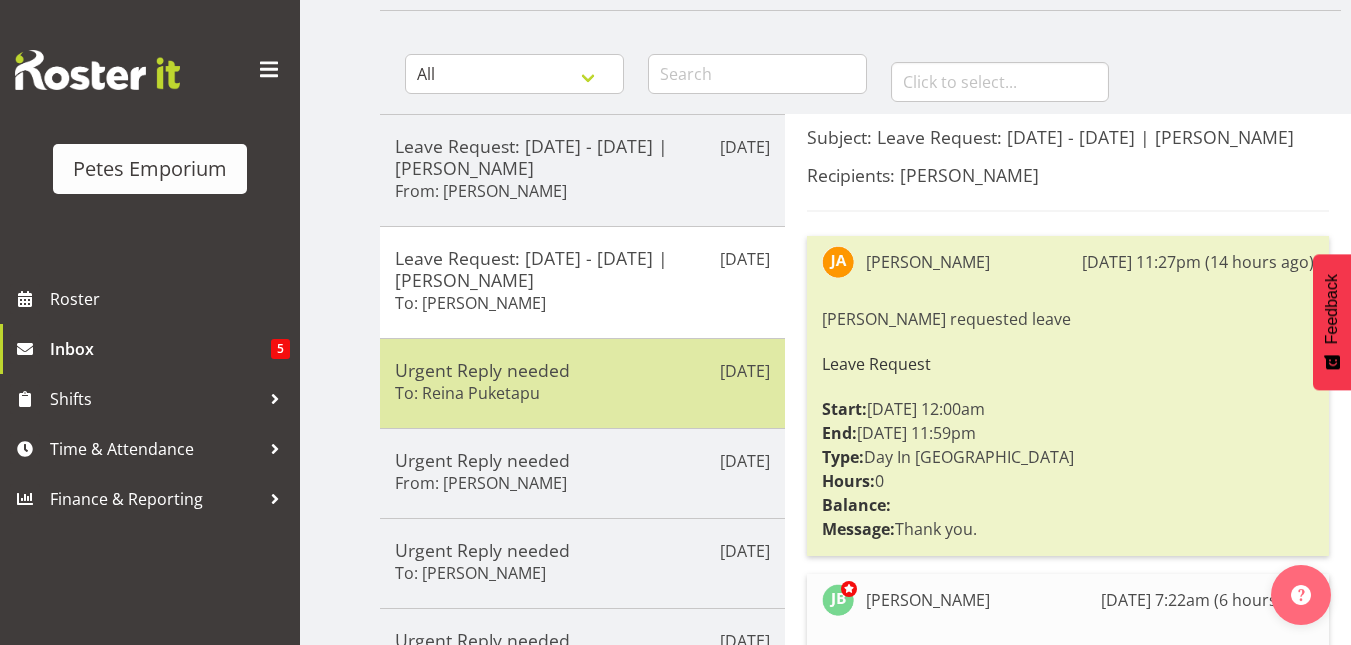 click on "[DATE]
Urgent Reply needed
To: Reina Puketapu" at bounding box center (582, 383) 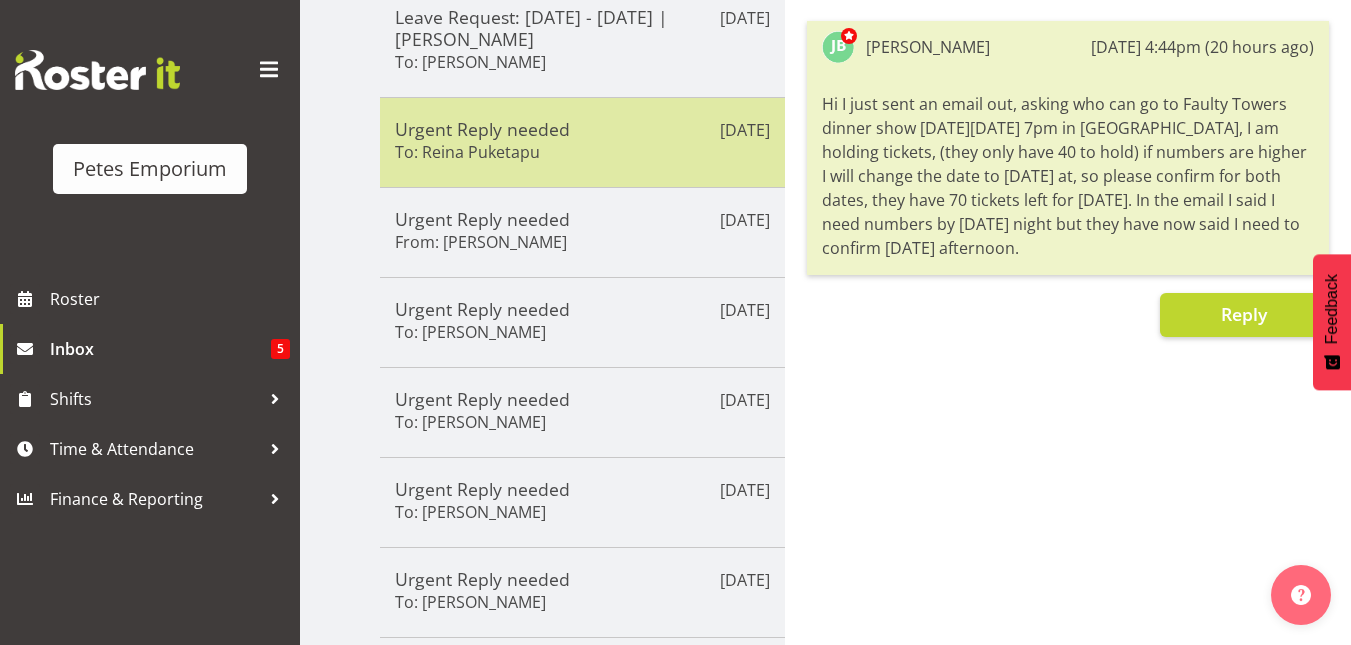 scroll, scrollTop: 650, scrollLeft: 0, axis: vertical 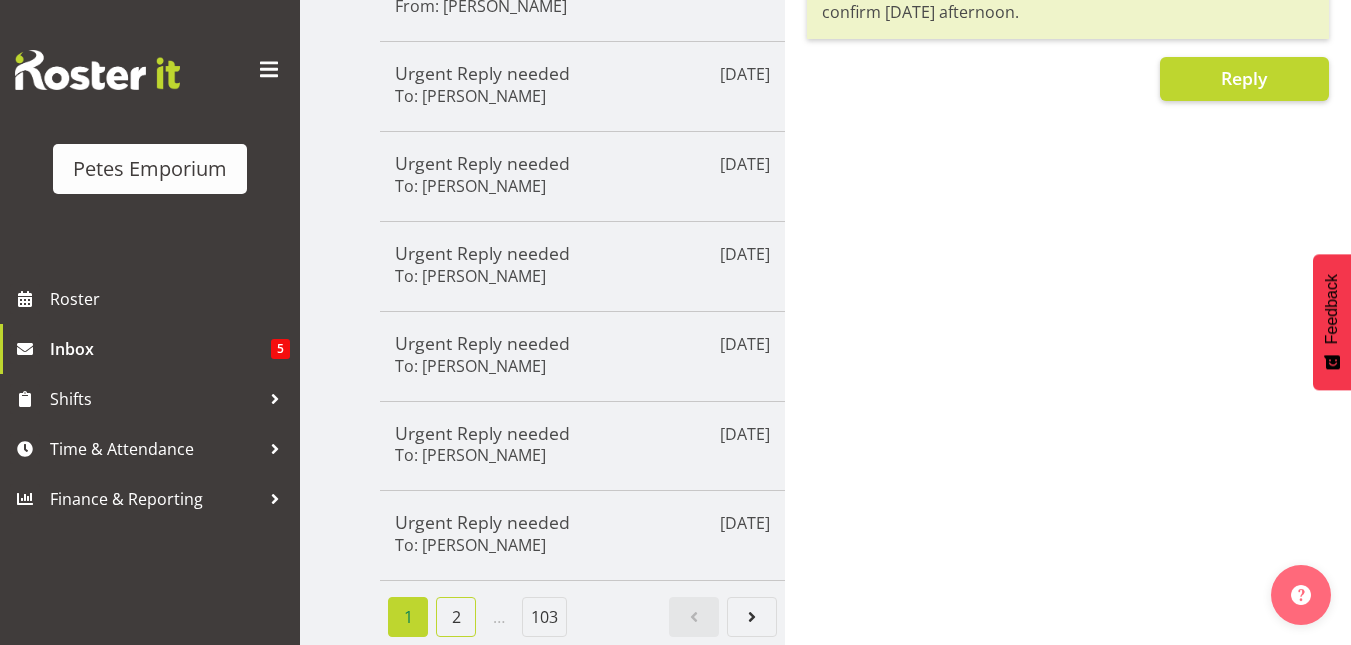 click on "2" at bounding box center (456, 617) 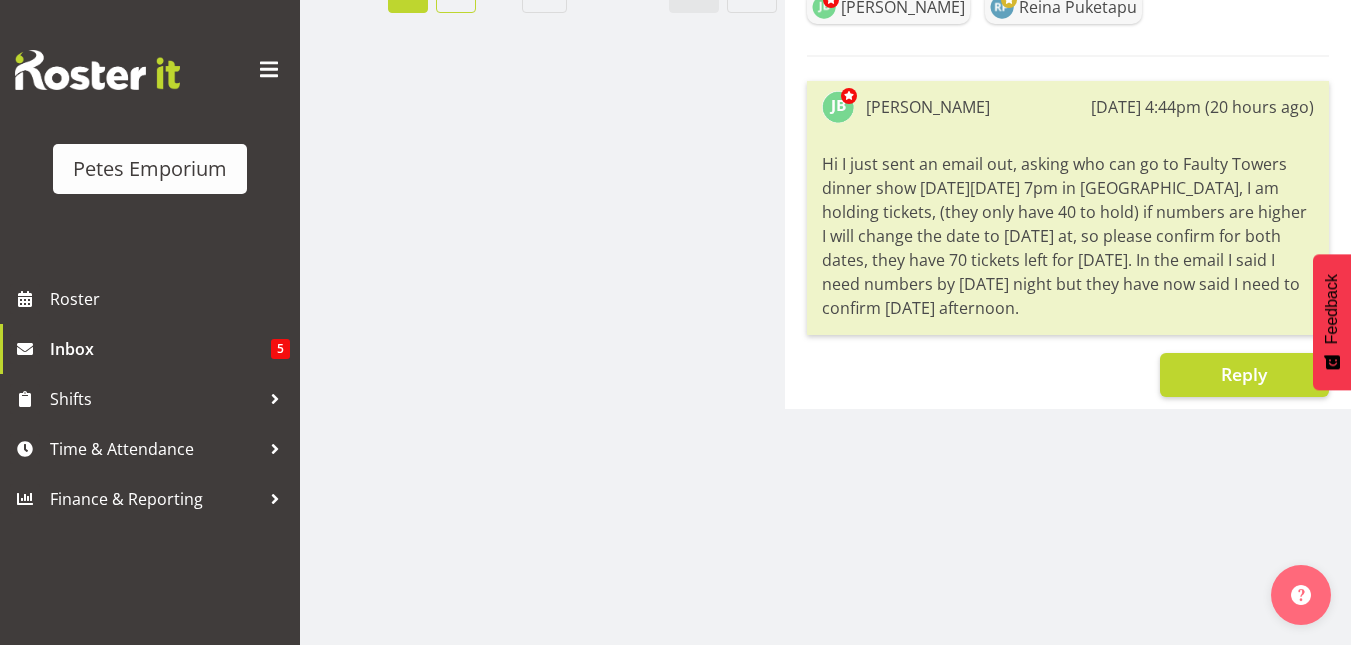 scroll, scrollTop: 607, scrollLeft: 0, axis: vertical 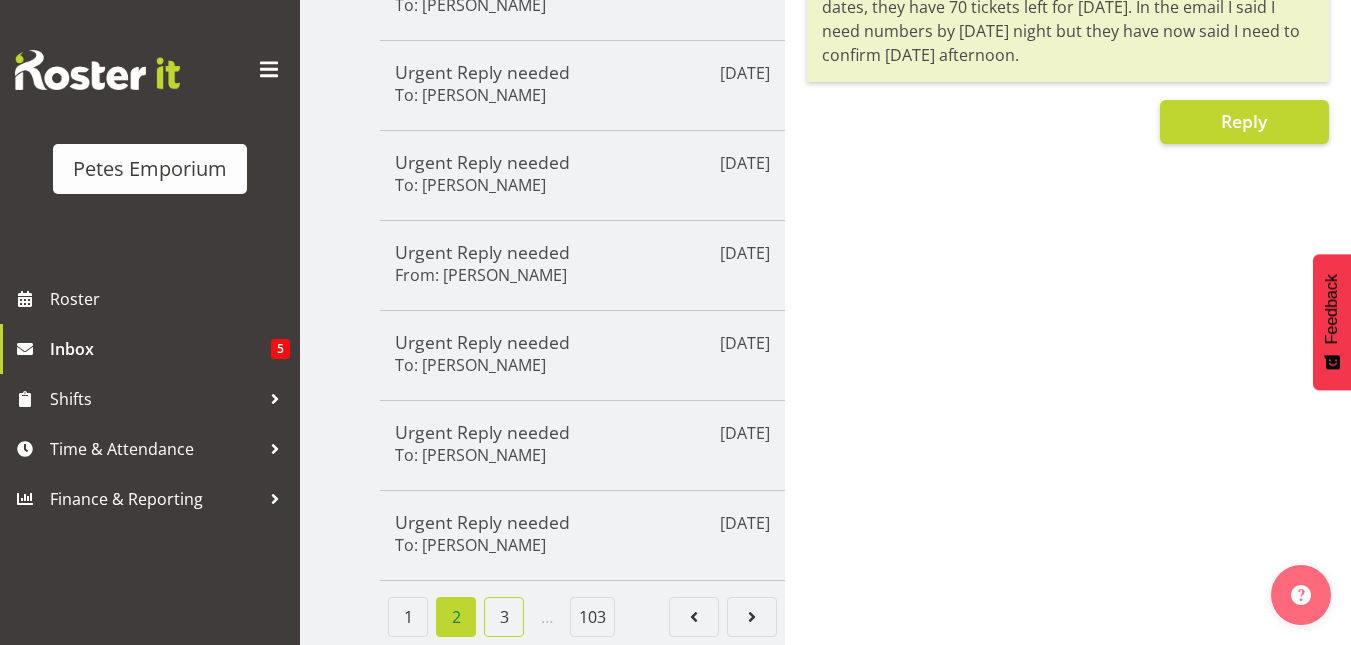 click on "3" at bounding box center (504, 617) 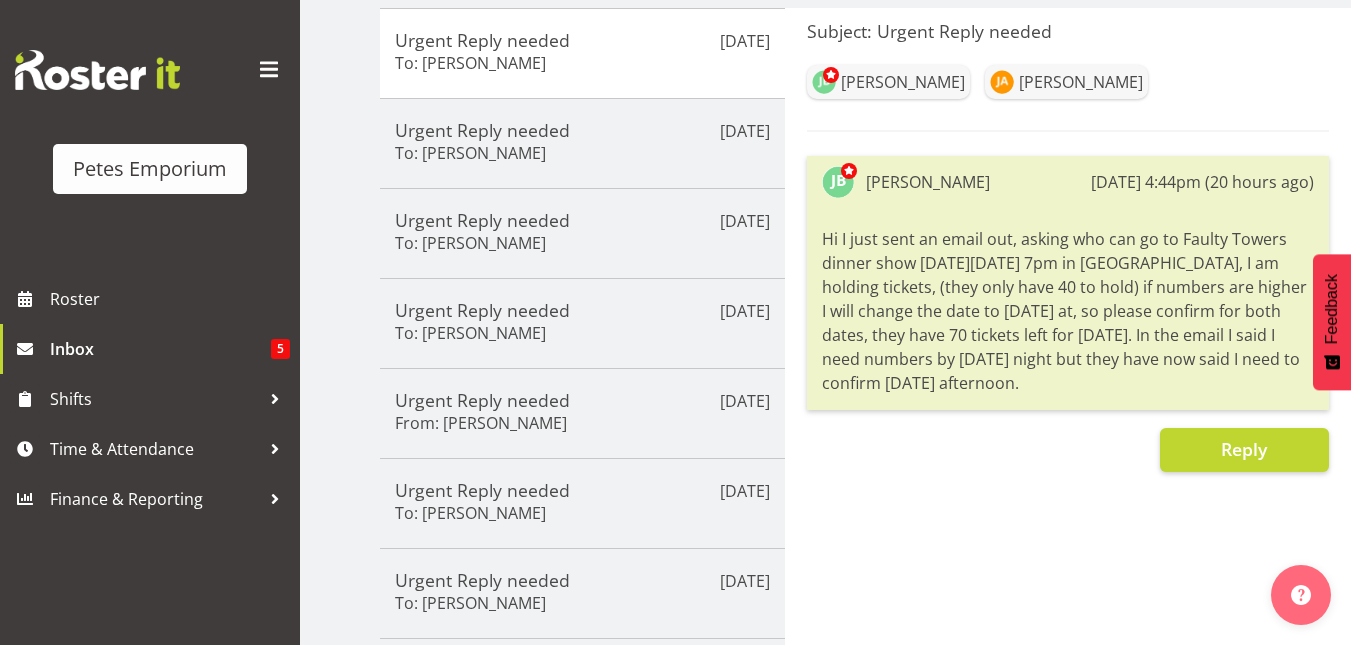 scroll, scrollTop: 0, scrollLeft: 0, axis: both 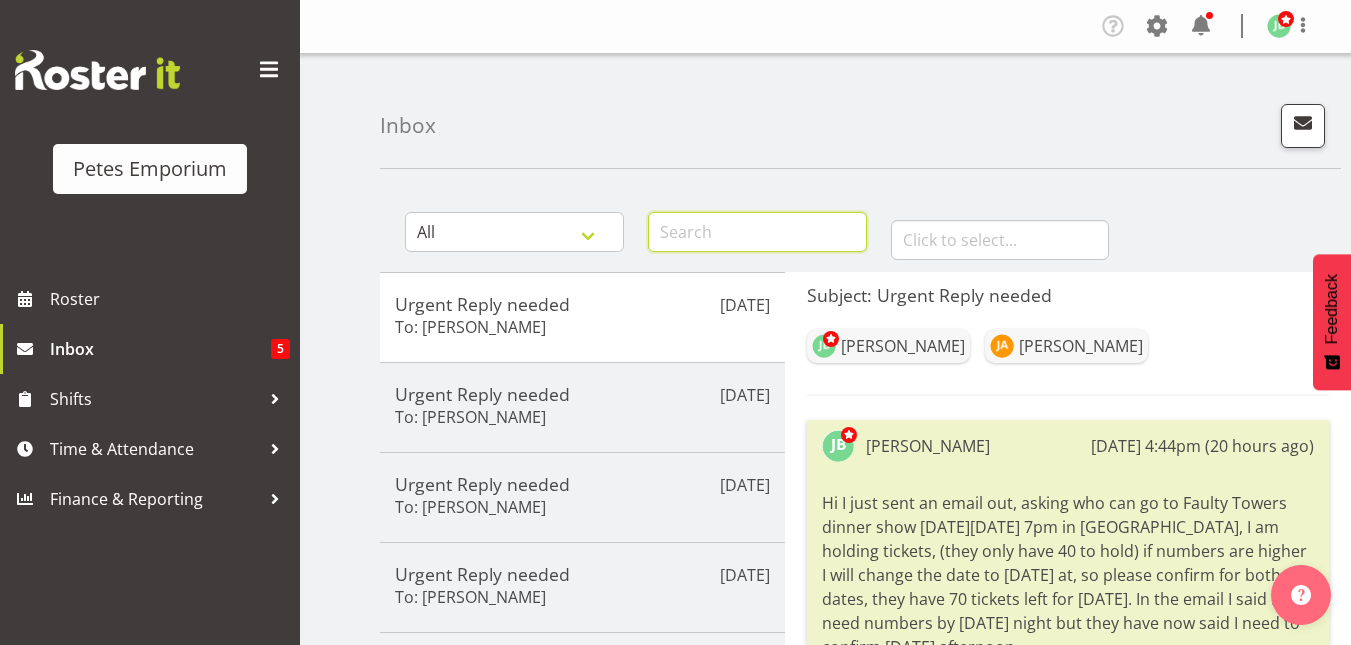 click at bounding box center (757, 232) 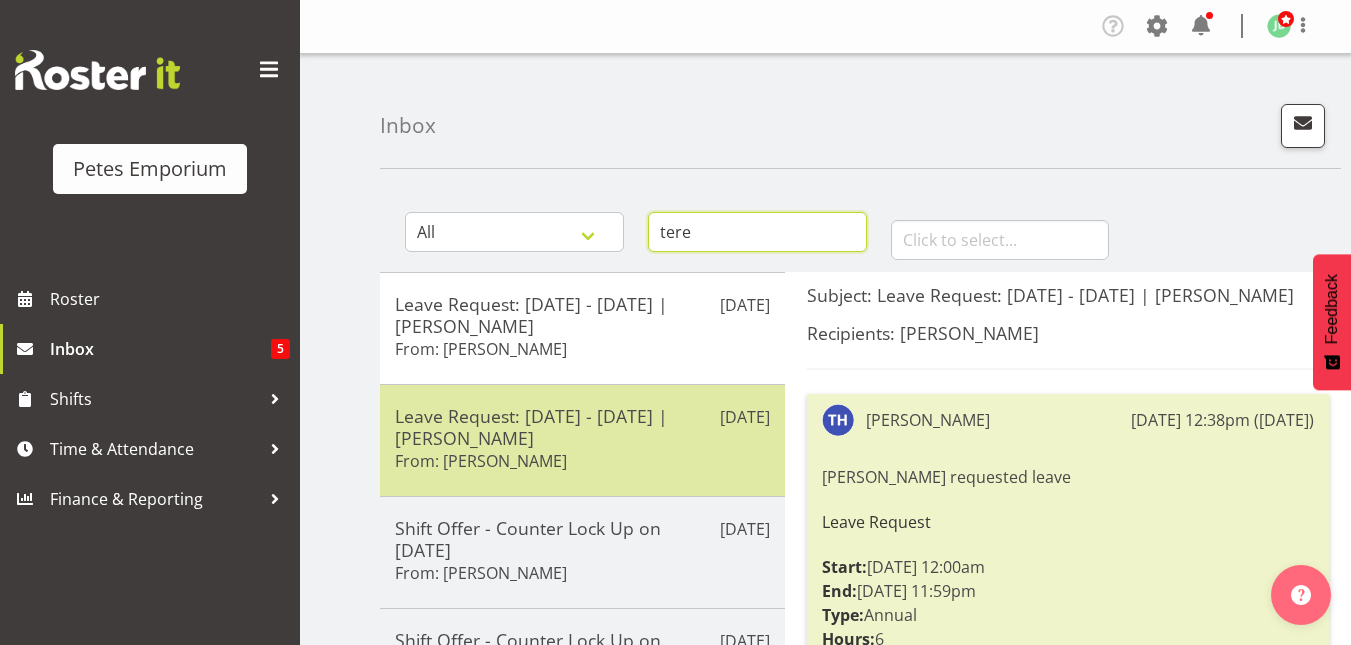 scroll, scrollTop: 826, scrollLeft: 0, axis: vertical 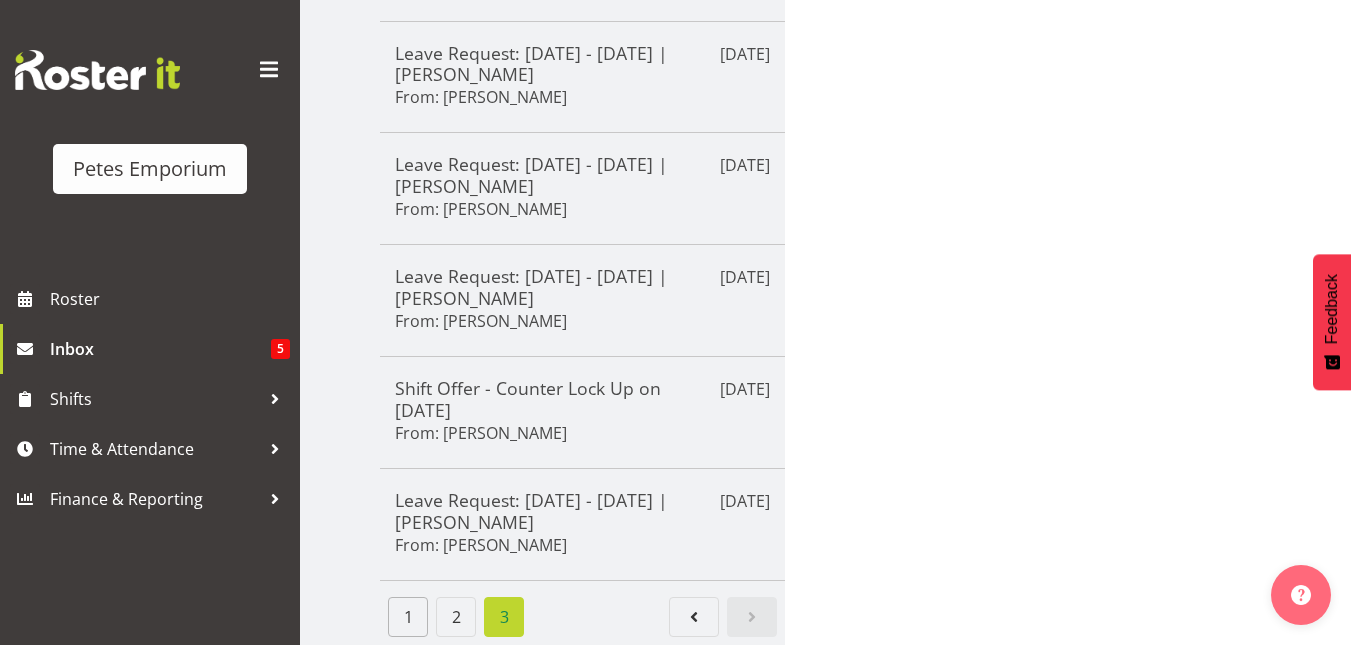 type on "tere" 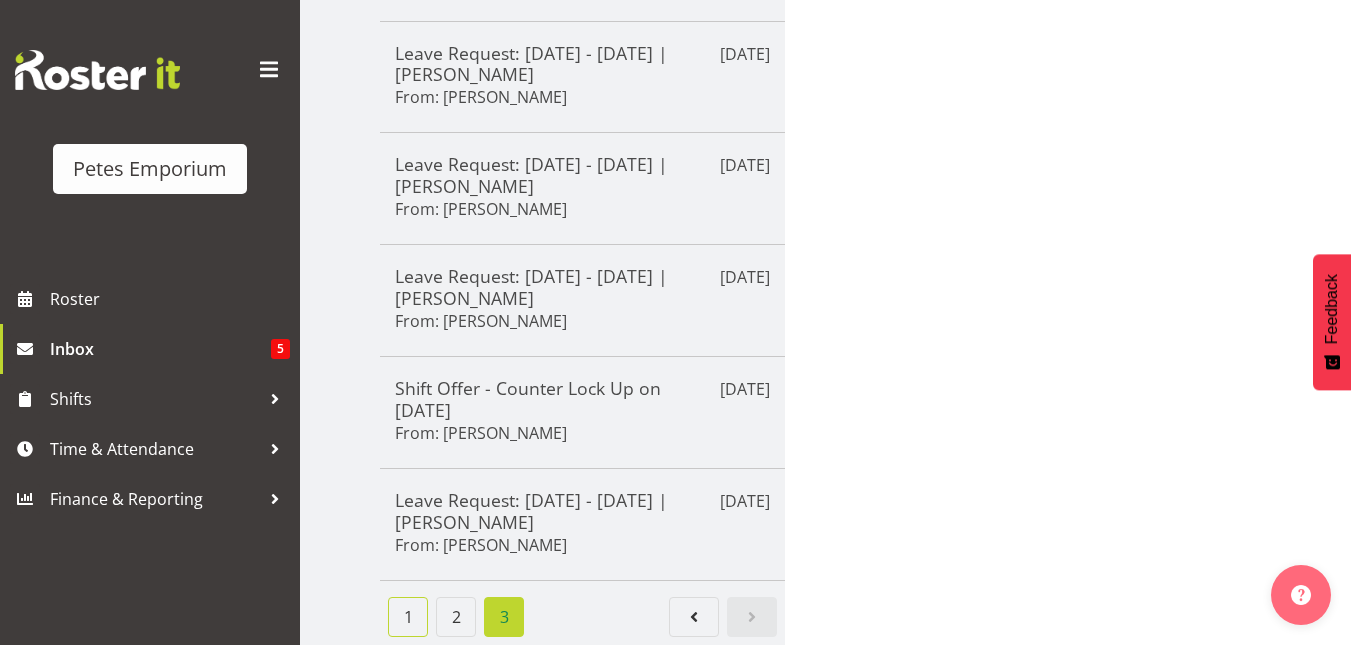 click on "1" at bounding box center (408, 617) 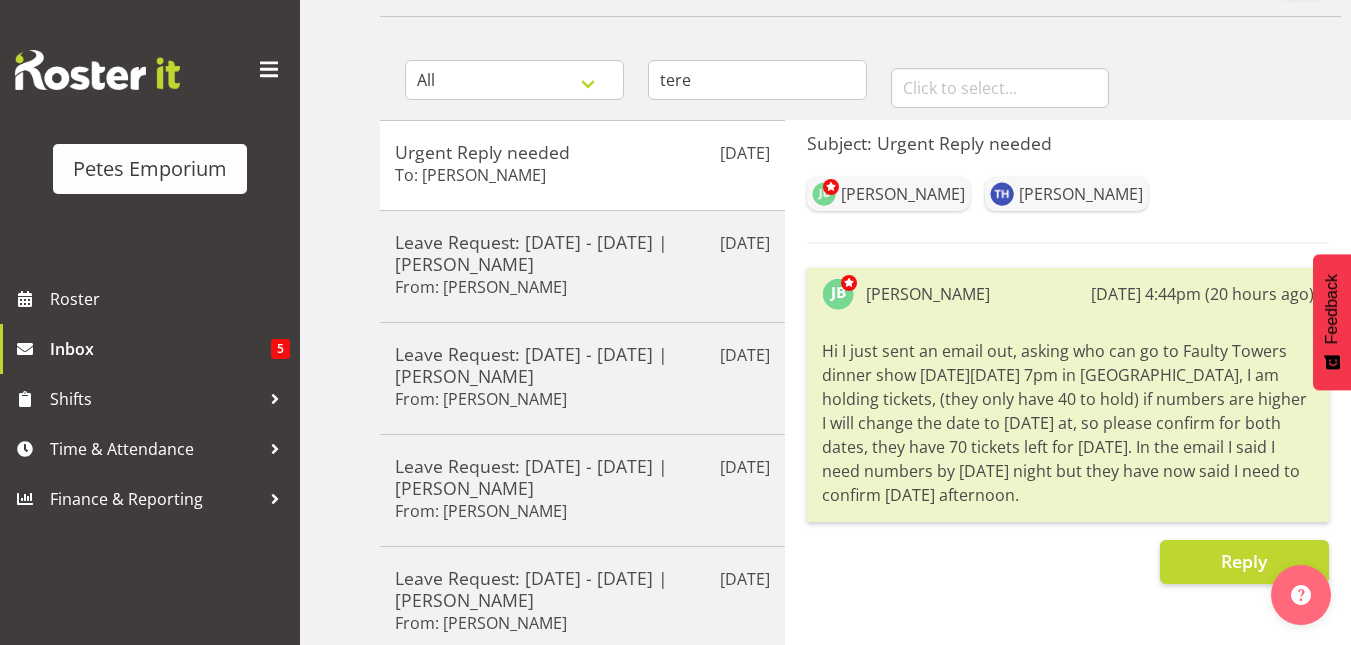 scroll, scrollTop: 151, scrollLeft: 0, axis: vertical 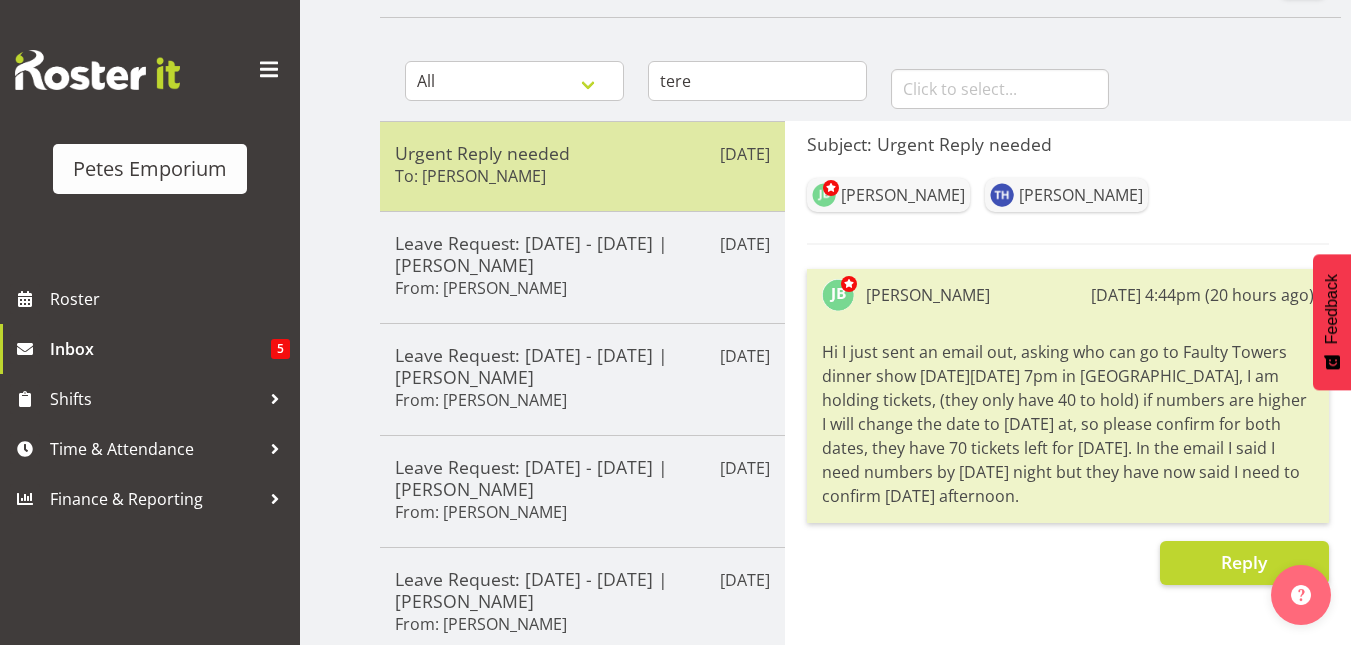 click on "Jul 9th
Urgent Reply needed
To: Teresa Hawkins" at bounding box center (582, 166) 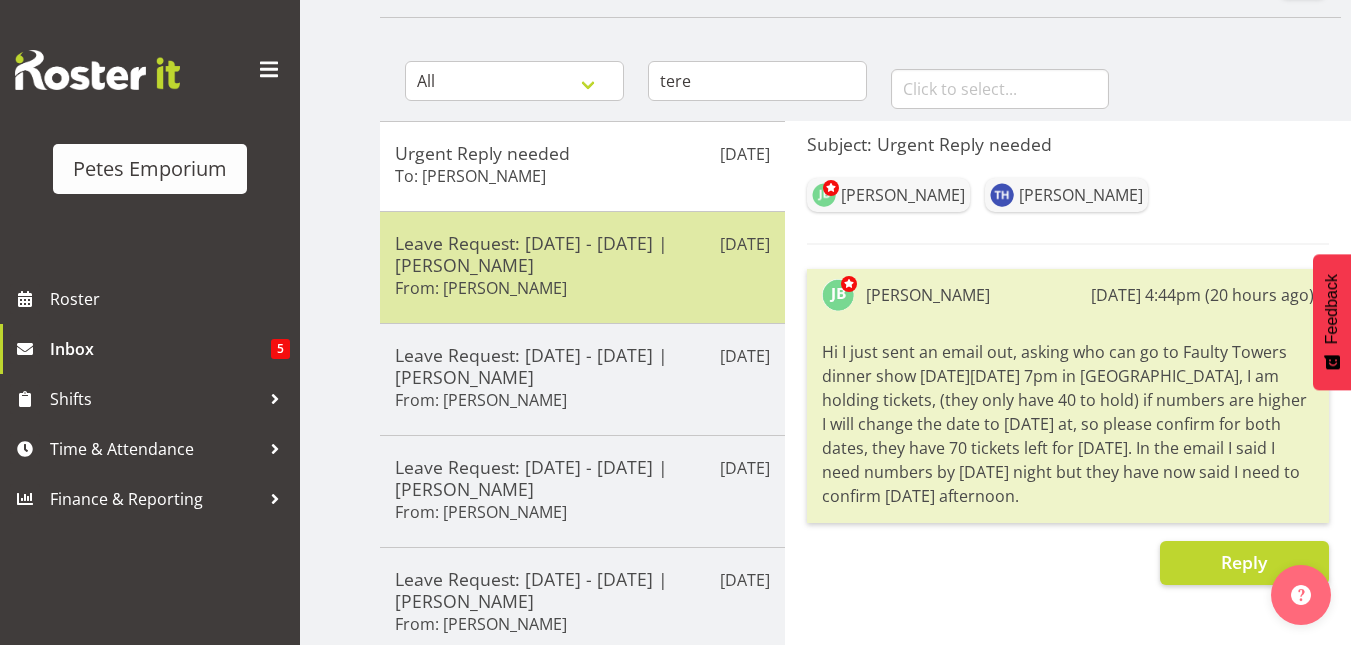 click on "Leave Request: 11/09/25 - 16/09/25 | Teresa Hawkins" at bounding box center [582, 254] 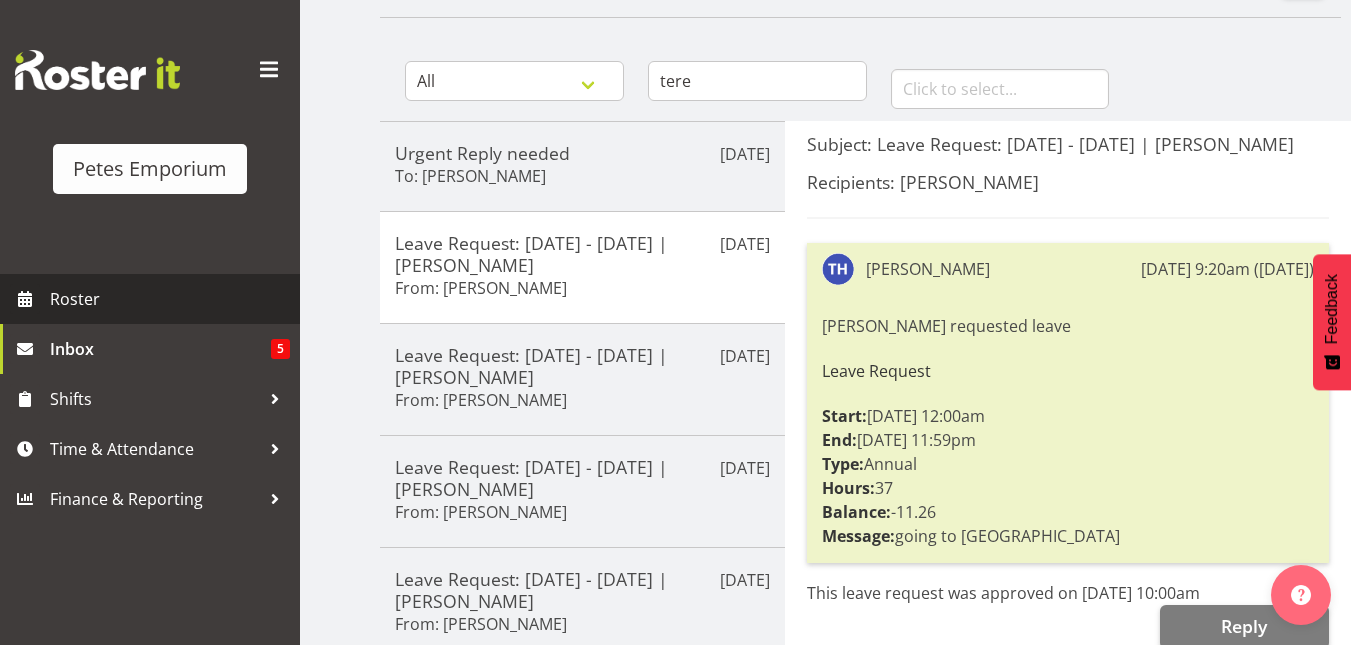 click on "Roster" at bounding box center [170, 299] 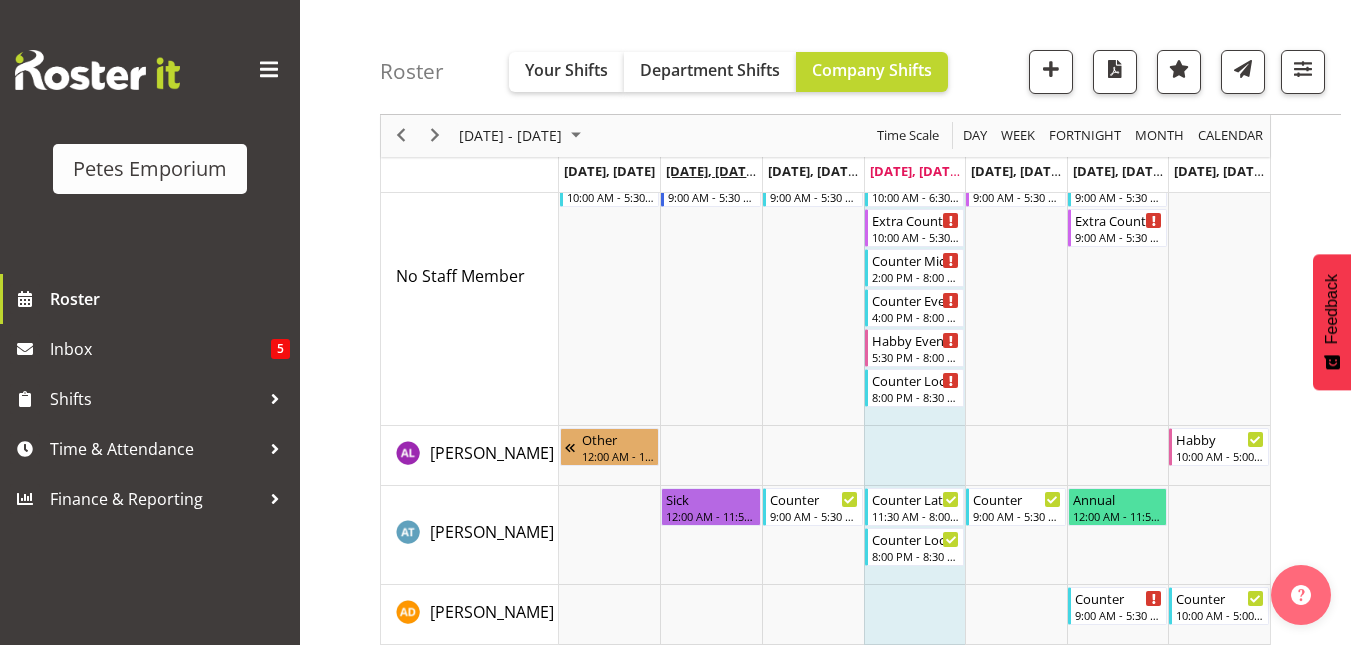 scroll, scrollTop: 155, scrollLeft: 0, axis: vertical 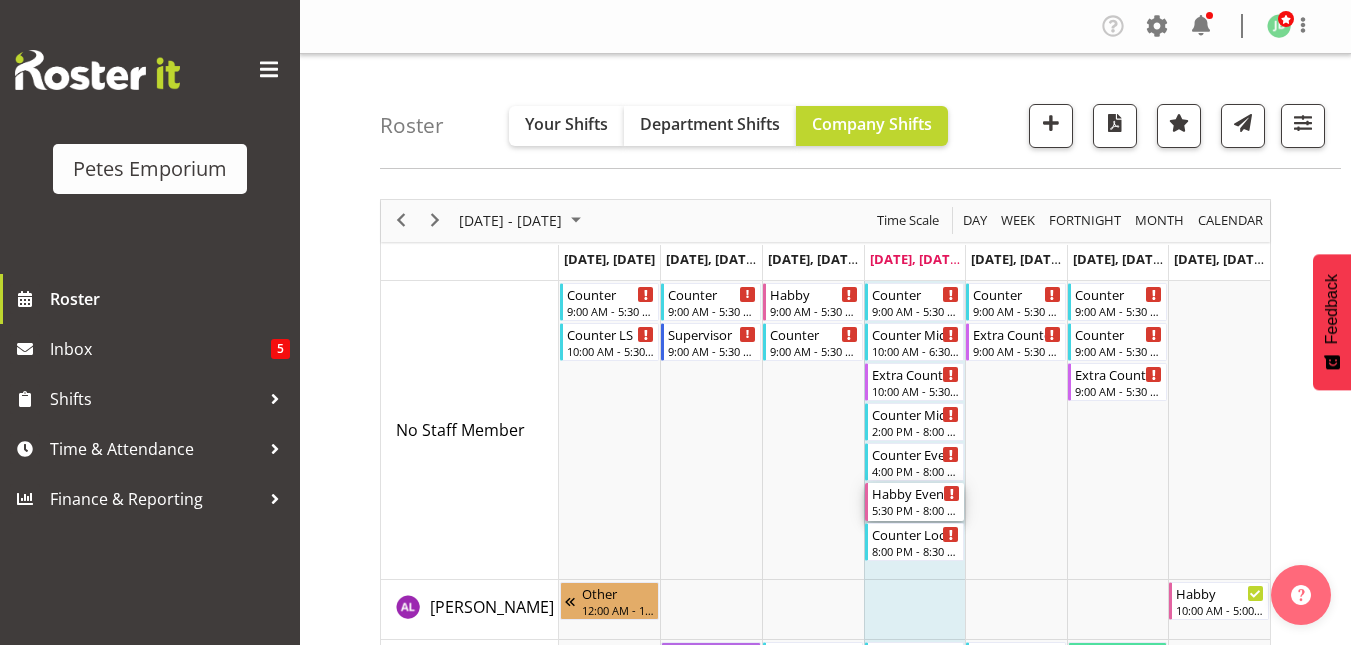 click on "Habby Evening" at bounding box center (916, 493) 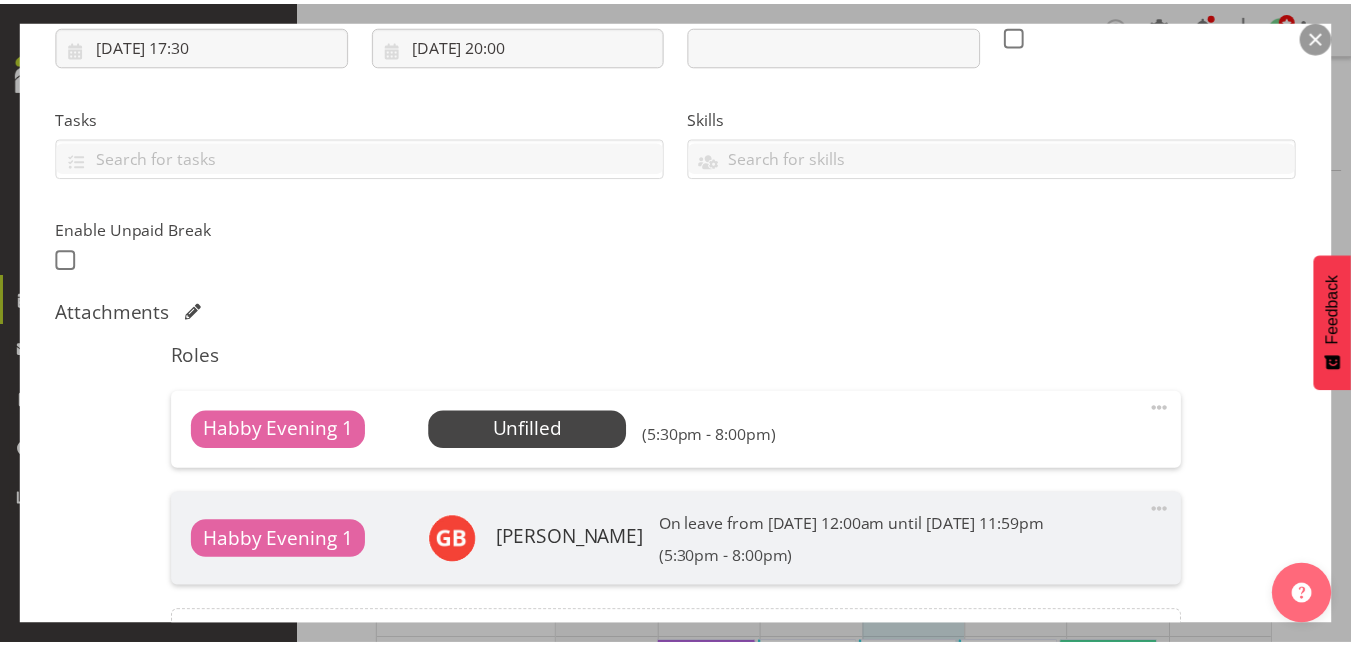 scroll, scrollTop: 417, scrollLeft: 0, axis: vertical 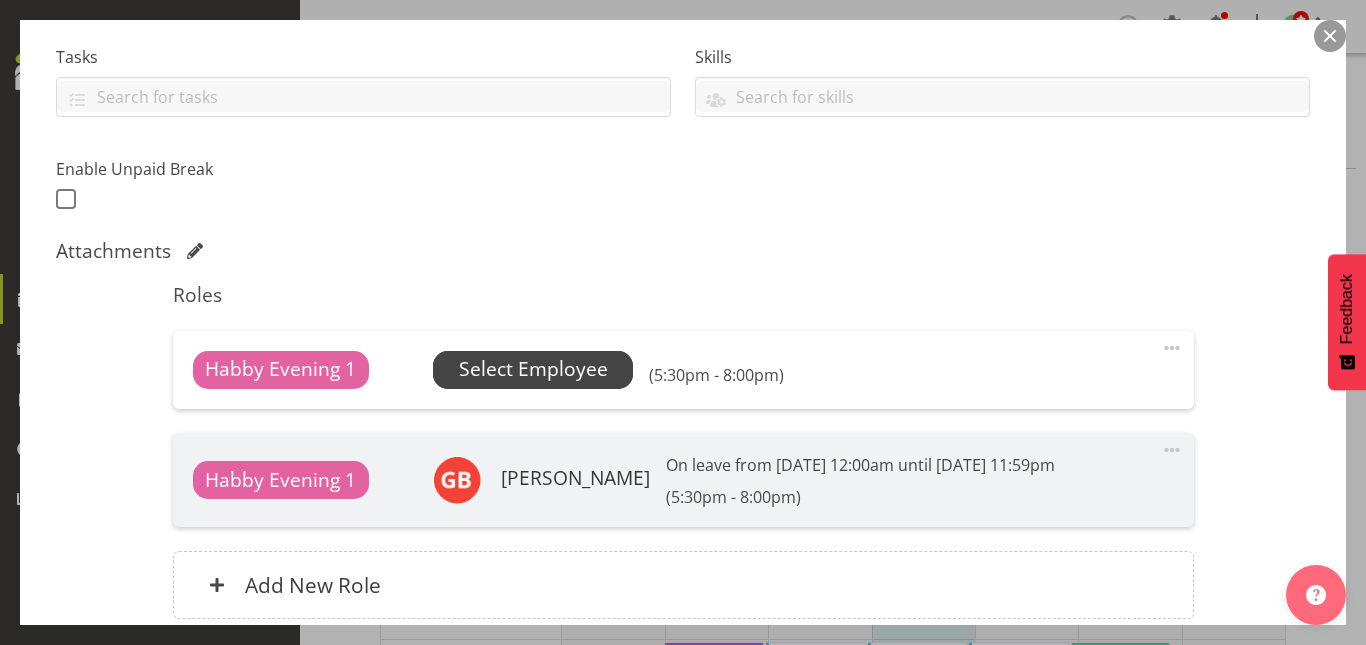 click on "Select Employee" at bounding box center (533, 369) 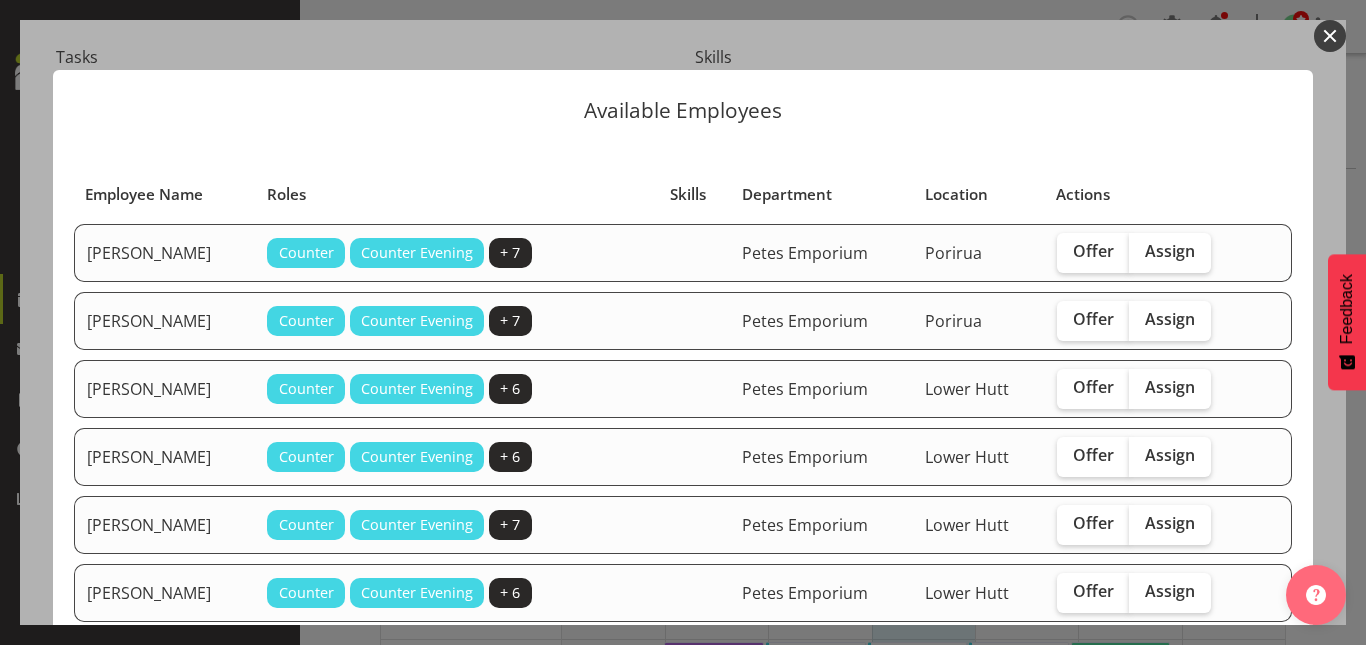click at bounding box center [1330, 36] 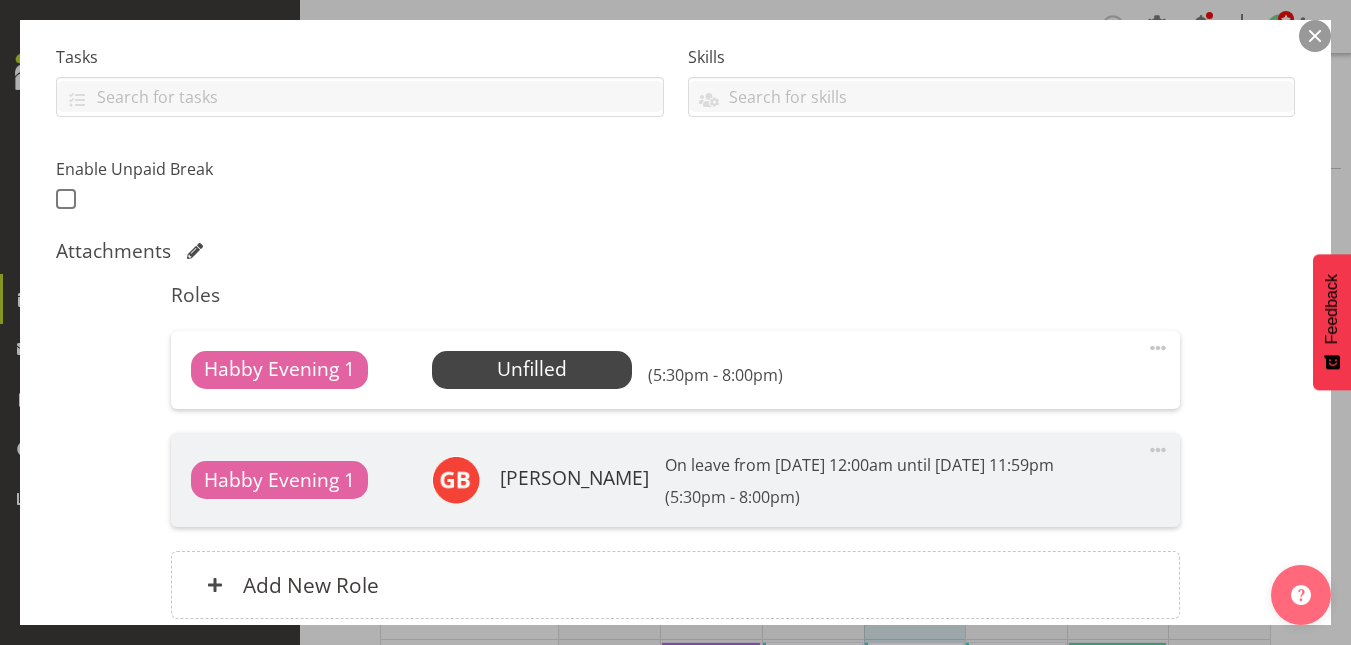 click at bounding box center (1315, 36) 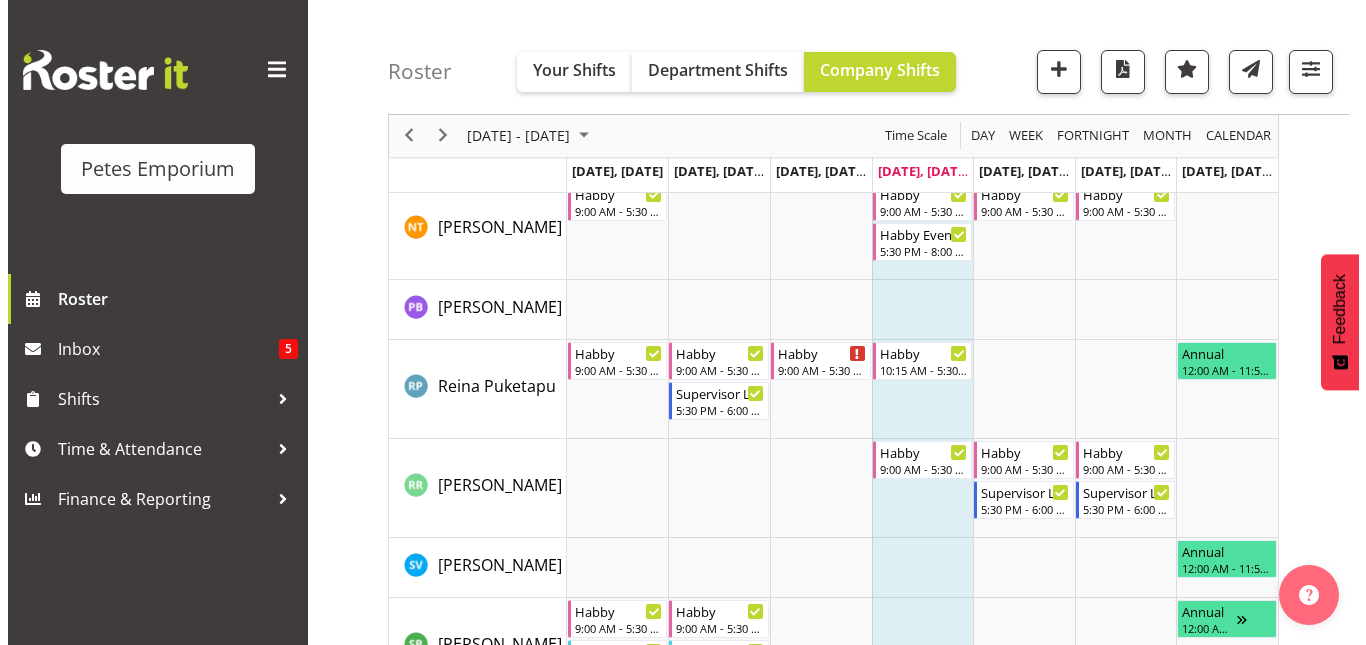 scroll, scrollTop: 2306, scrollLeft: 0, axis: vertical 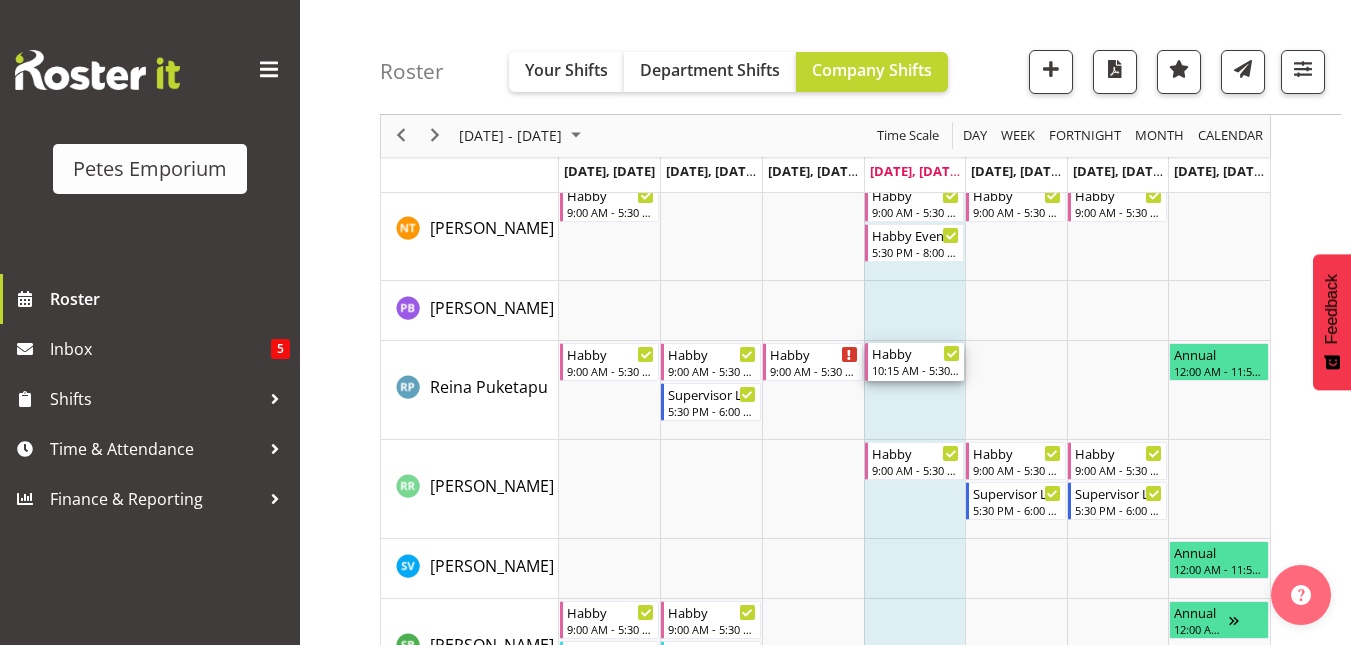 click on "Habby" at bounding box center [916, 353] 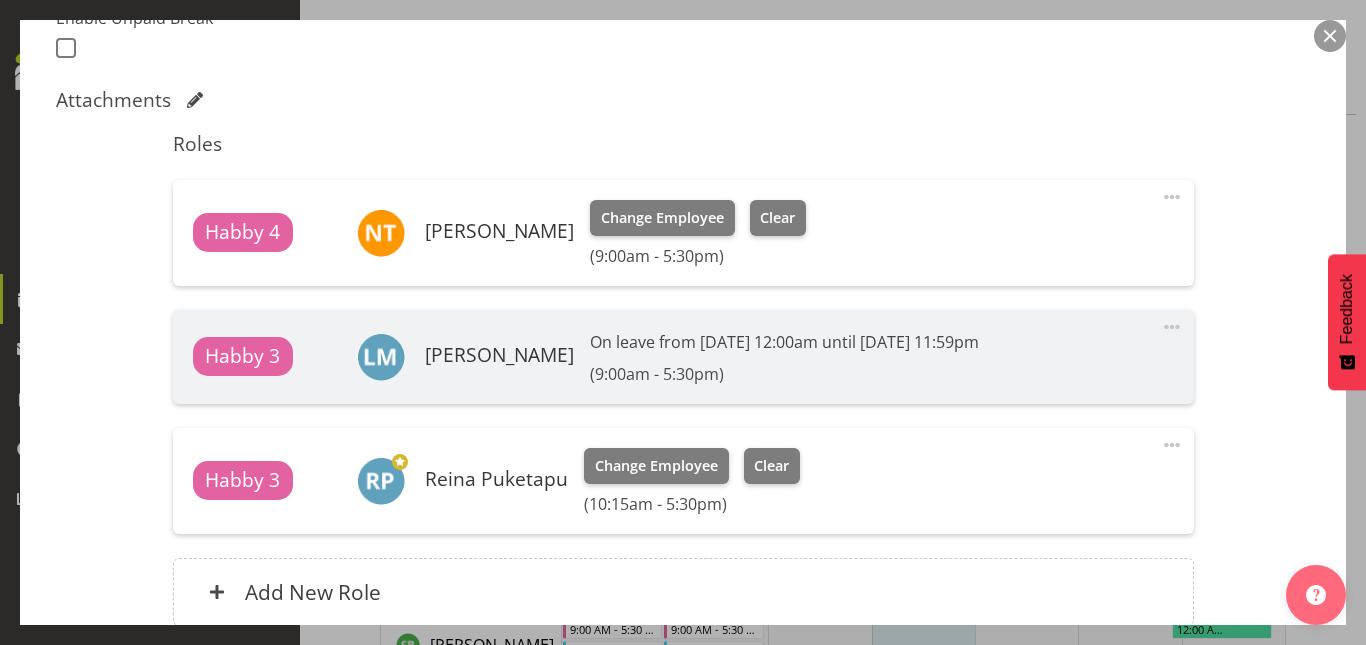 scroll, scrollTop: 569, scrollLeft: 0, axis: vertical 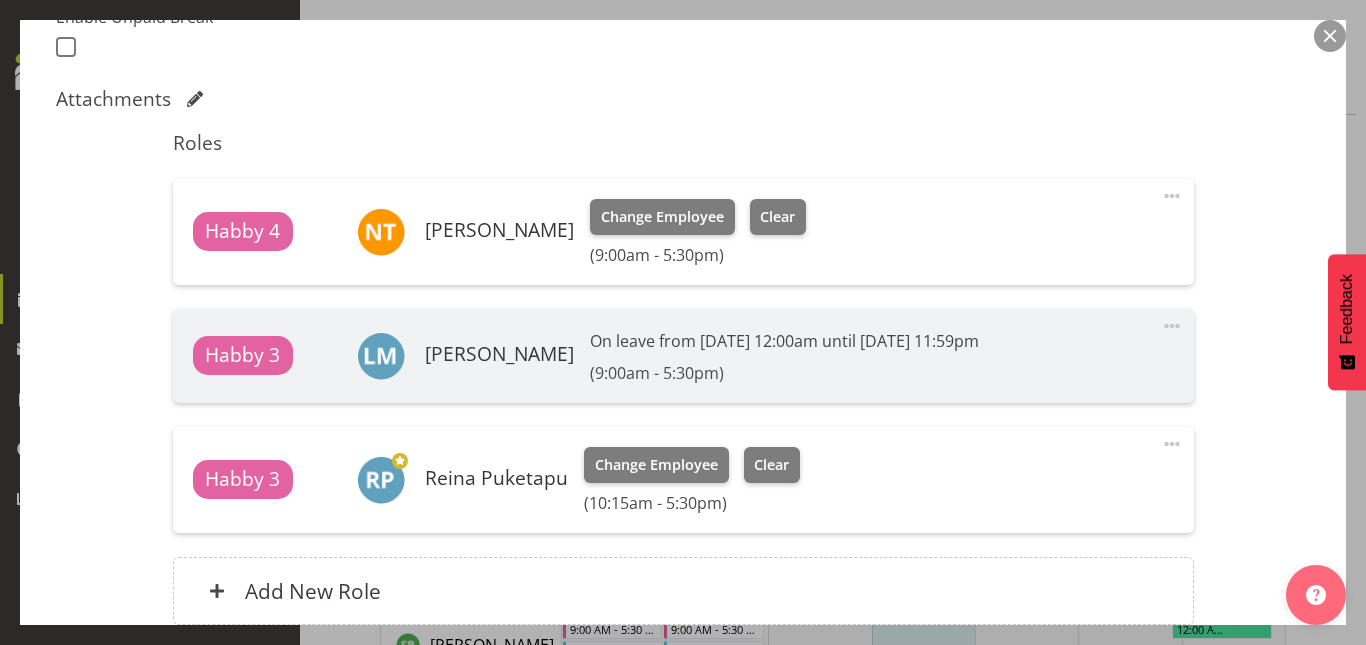 click at bounding box center (1172, 444) 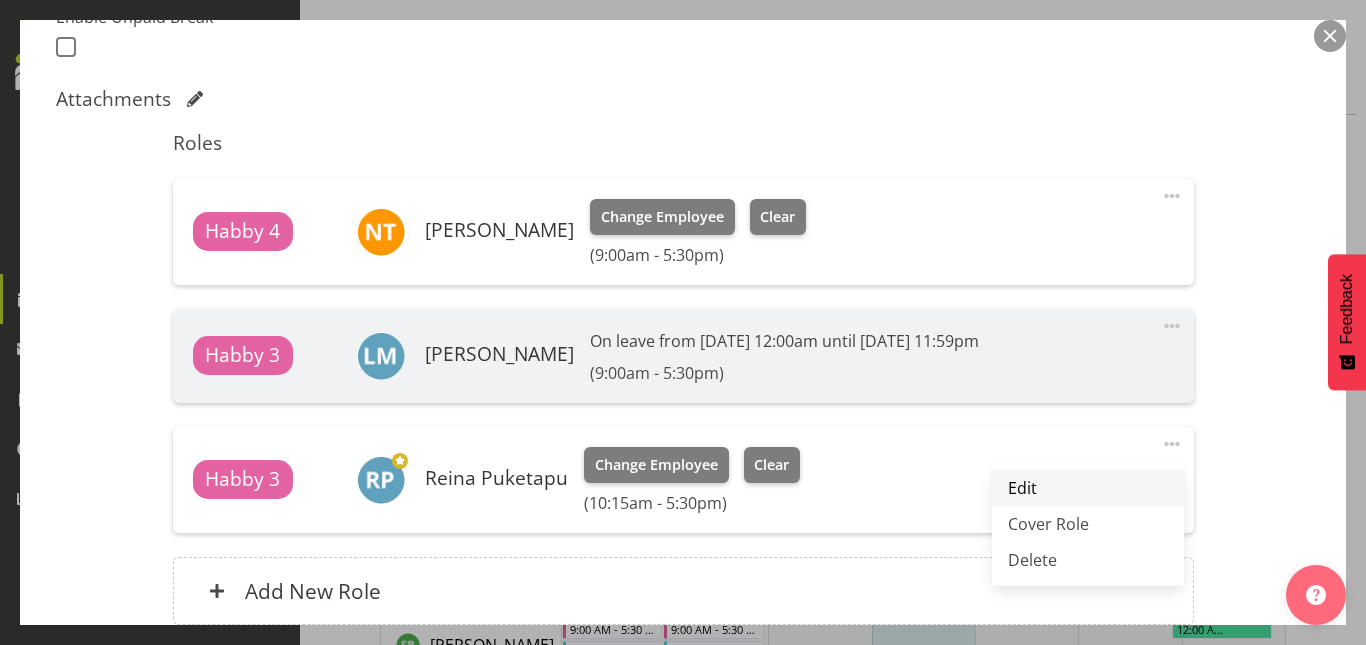 click on "Edit" at bounding box center [1088, 488] 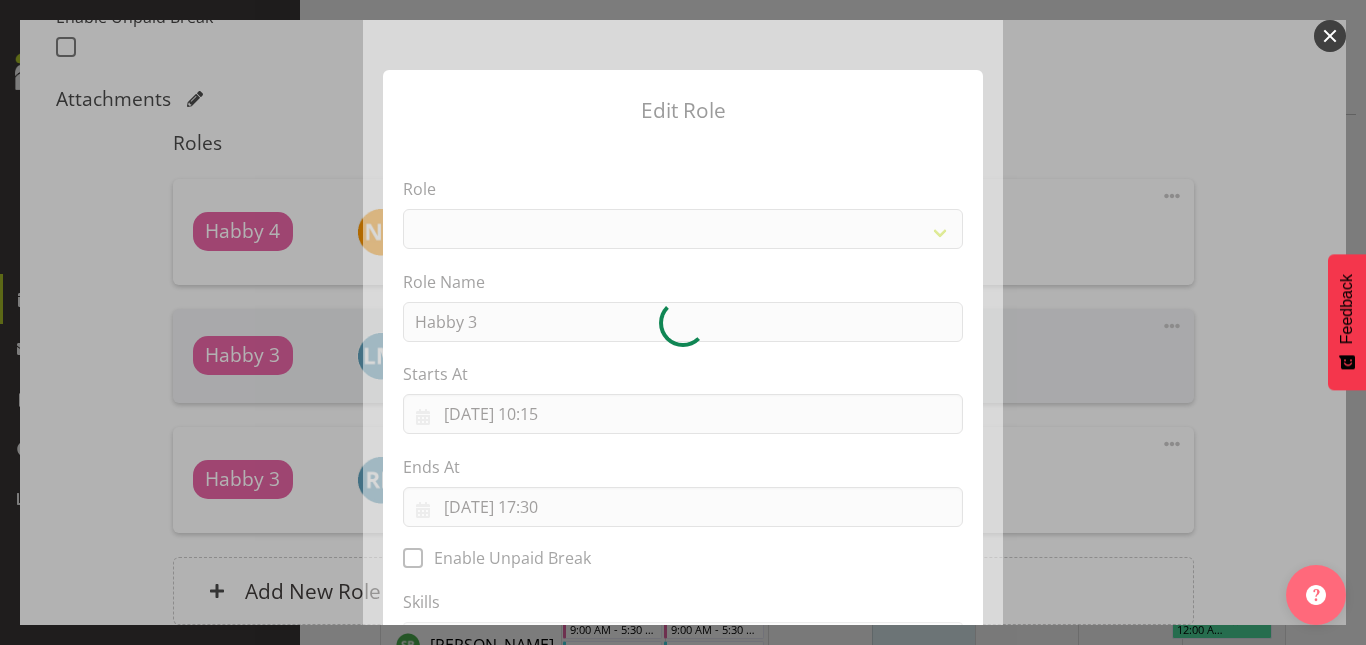select on "155" 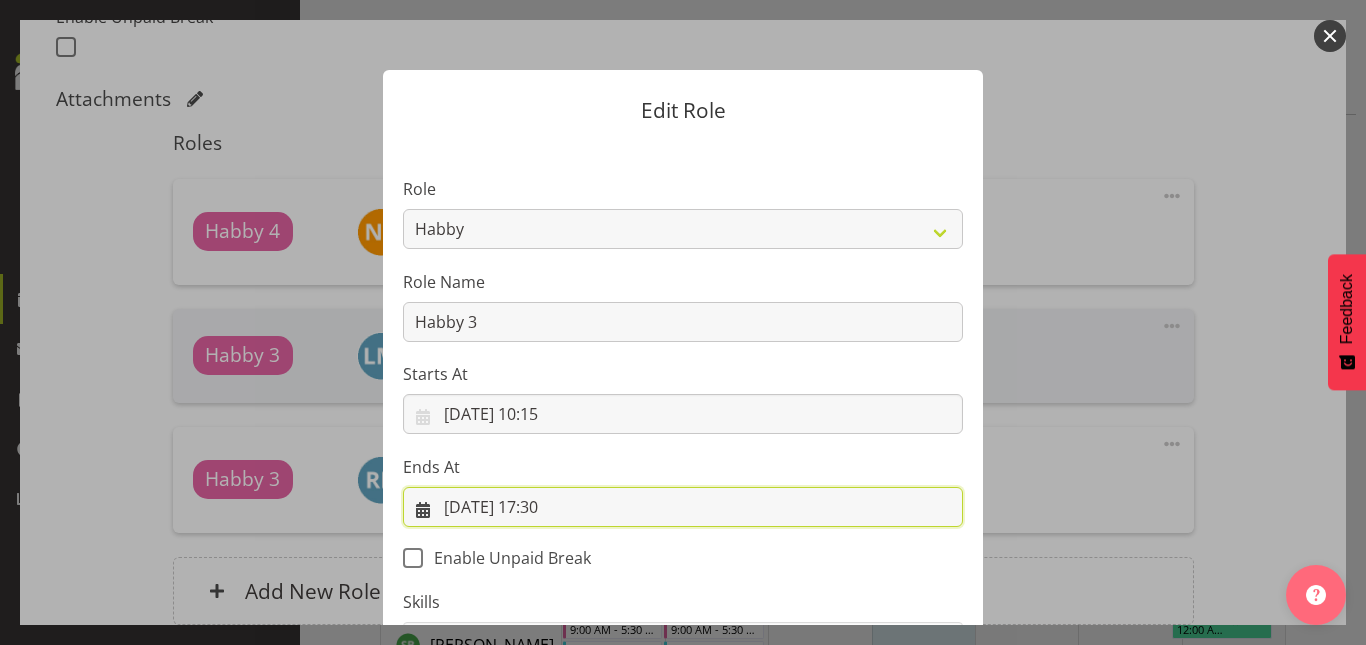 click on "10/07/2025, 17:30" at bounding box center (683, 507) 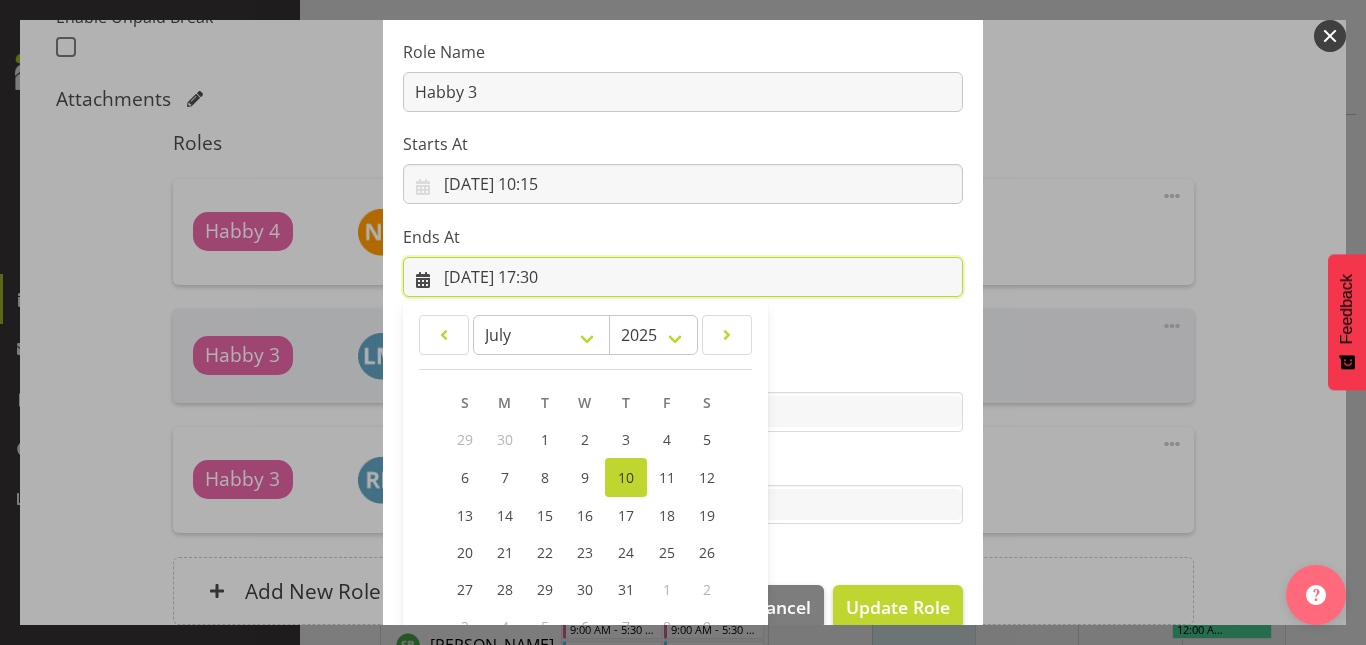 scroll, scrollTop: 359, scrollLeft: 0, axis: vertical 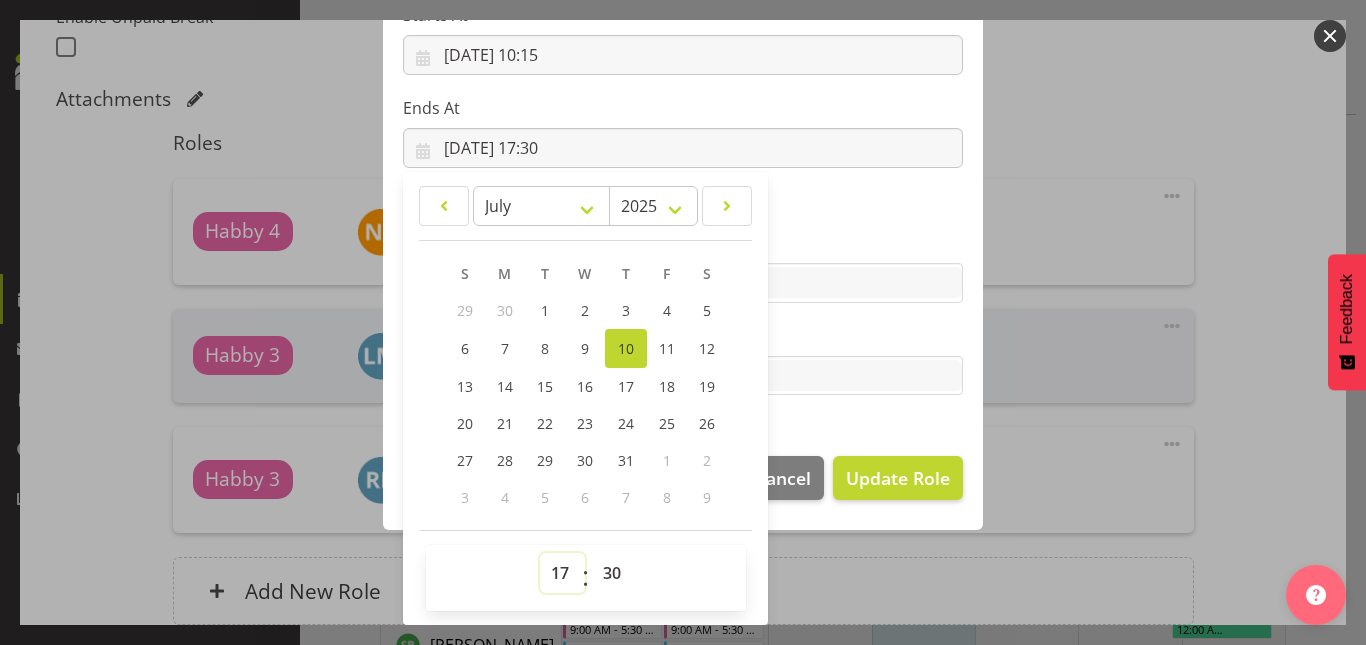 click on "00   01   02   03   04   05   06   07   08   09   10   11   12   13   14   15   16   17   18   19   20   21   22   23" at bounding box center (562, 573) 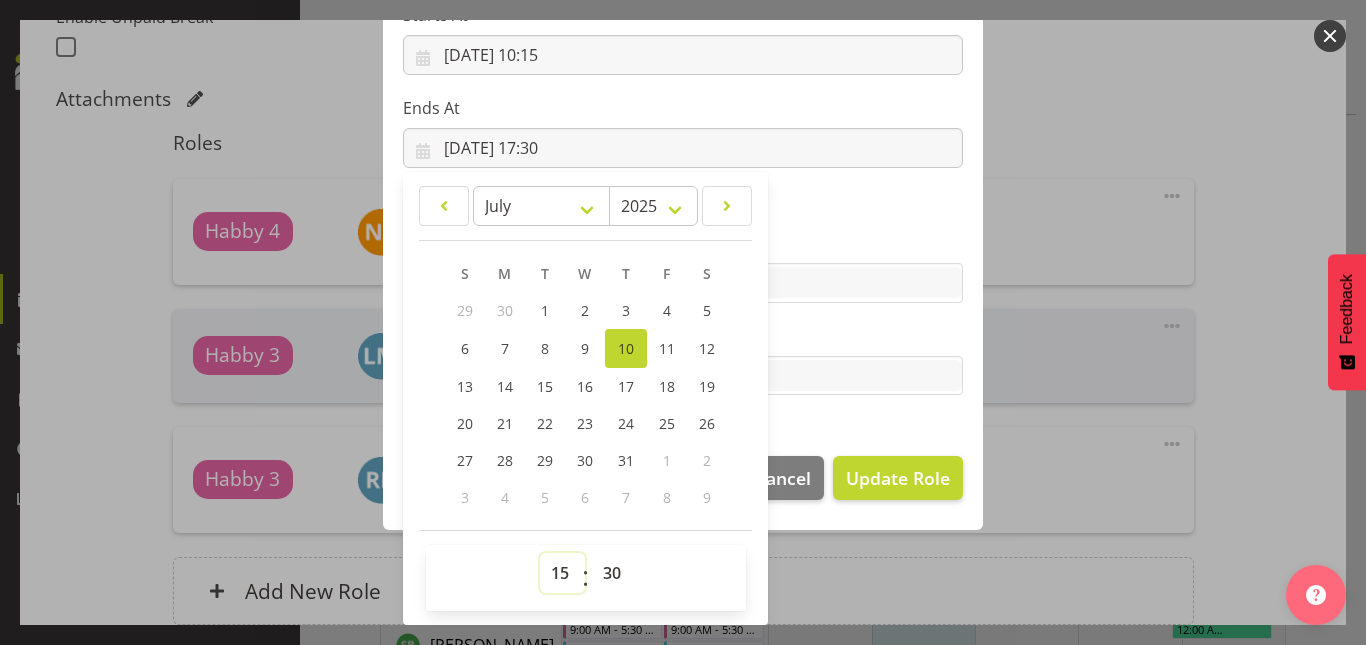 click on "00   01   02   03   04   05   06   07   08   09   10   11   12   13   14   15   16   17   18   19   20   21   22   23" at bounding box center (562, 573) 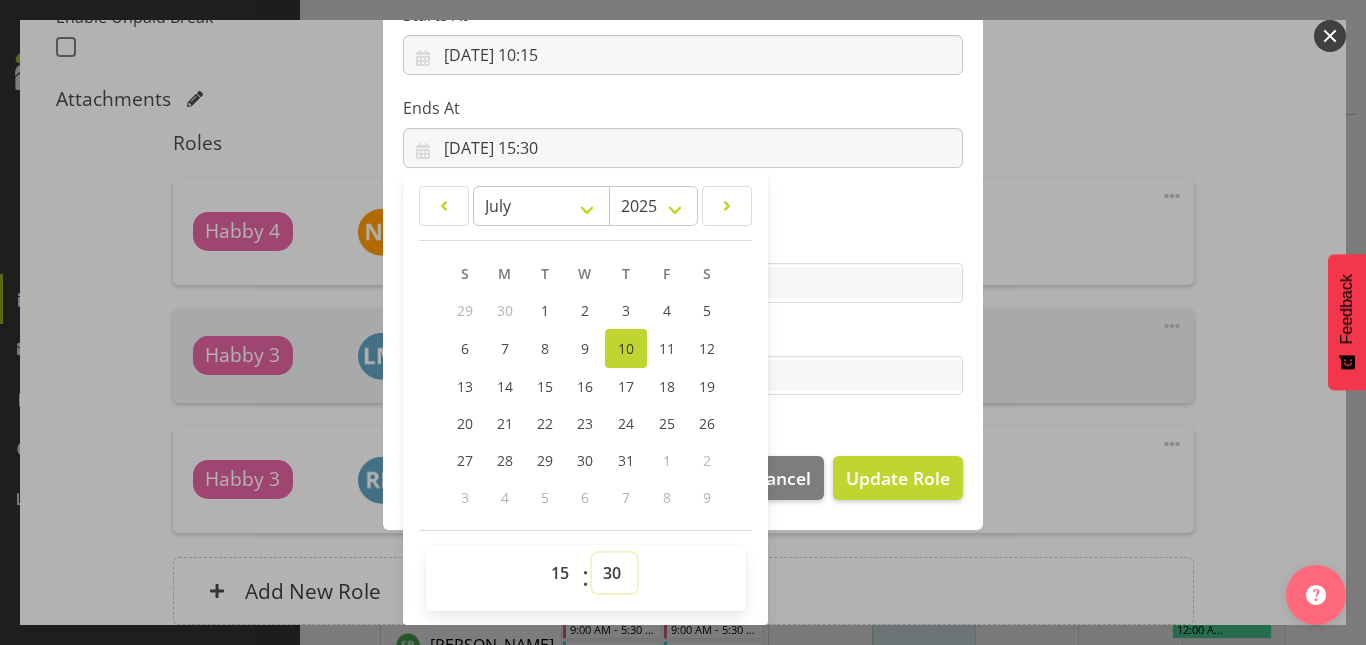 click on "00   01   02   03   04   05   06   07   08   09   10   11   12   13   14   15   16   17   18   19   20   21   22   23   24   25   26   27   28   29   30   31   32   33   34   35   36   37   38   39   40   41   42   43   44   45   46   47   48   49   50   51   52   53   54   55   56   57   58   59" at bounding box center [614, 573] 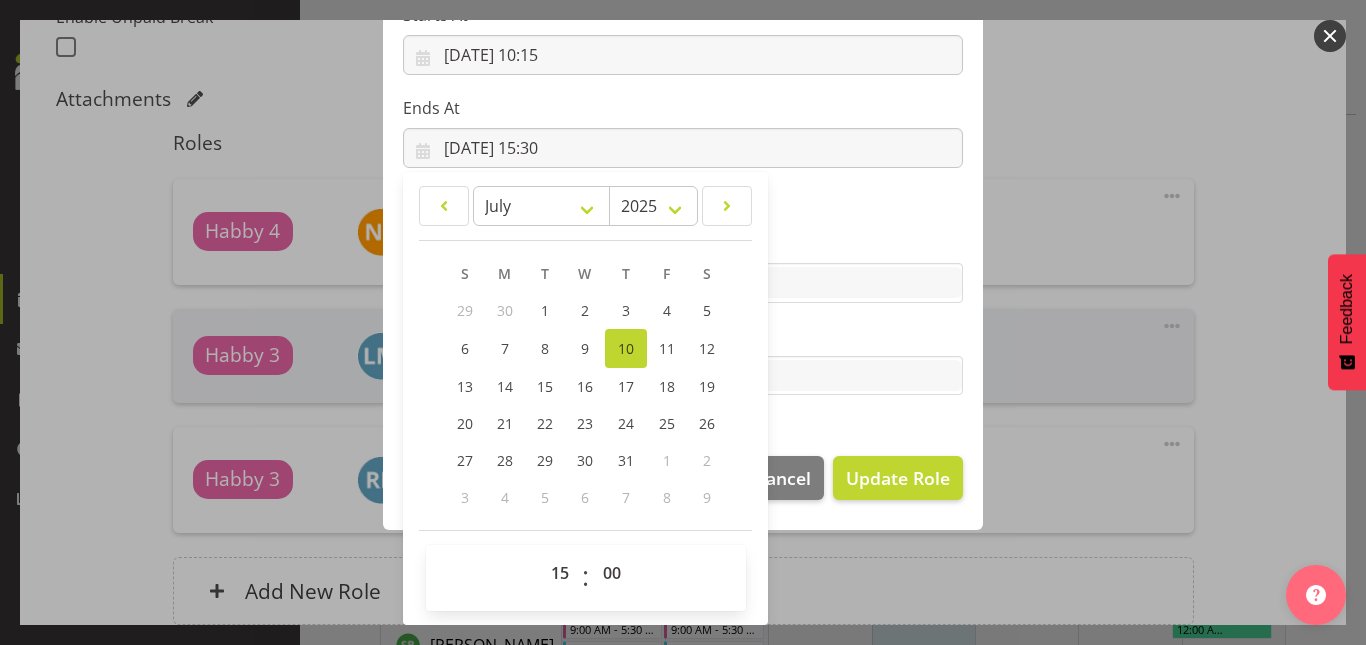 type on "10/07/2025, 15:00" 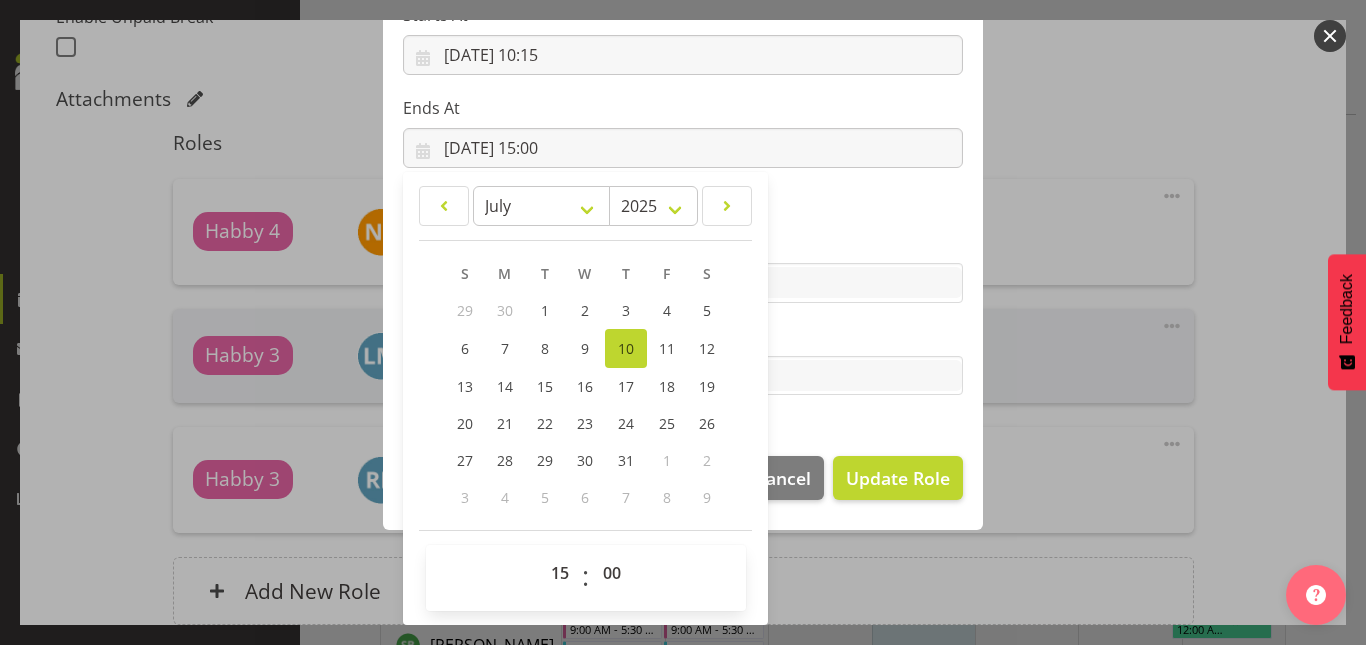 click on "Edit Role   Role Counter Counter Evening Counter Late Shift Counter Lock Up Counter Mid Shift Extra Person Habby Habby Evening Meeting Merchandiser Storeman Supervisor Supervisor Lock Up   Role Name Habby 3
Starts At
10/07/2025, 10:15  January   February   March   April   May   June   July   August   September   October   November   December   2035   2034   2033   2032   2031   2030   2029   2028   2027   2026   2025   2024   2023   2022   2021   2020   2019   2018   2017   2016   2015   2014   2013   2012   2011   2010   2009   2008   2007   2006   2005   2004   2003   2002   2001   2000   1999   1998   1997   1996   1995   1994   1993   1992   1991   1990   1989   1988   1987   1986   1985   1984   1983   1982   1981   1980   1979   1978   1977   1976   1975   1974   1973   1972   1971   1970   1969   1968   1967   1966   1965   1964   1963   1962   1961   1960   1959   1958   1957   1956   1955   1954   1953   1952   1951   1950   1949   1948   1947   1946   1945   1944   1943   1942" at bounding box center (683, -37) 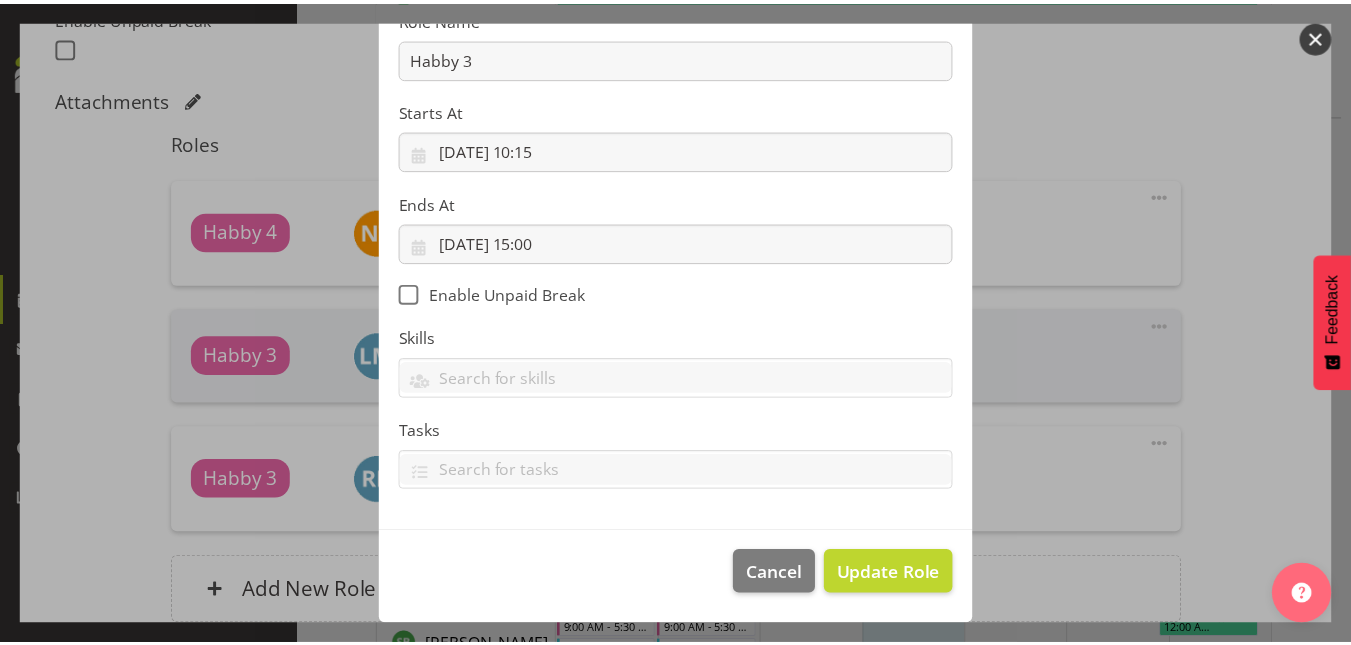scroll, scrollTop: 264, scrollLeft: 0, axis: vertical 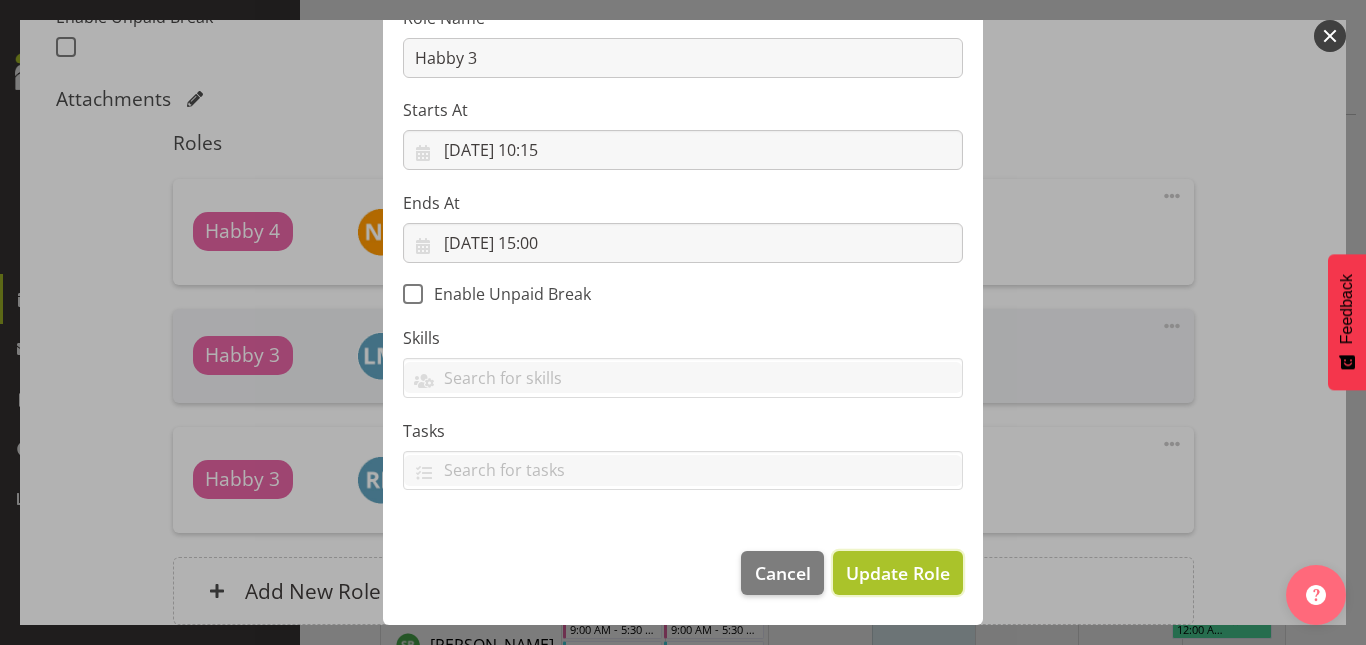 click on "Update Role" at bounding box center (898, 573) 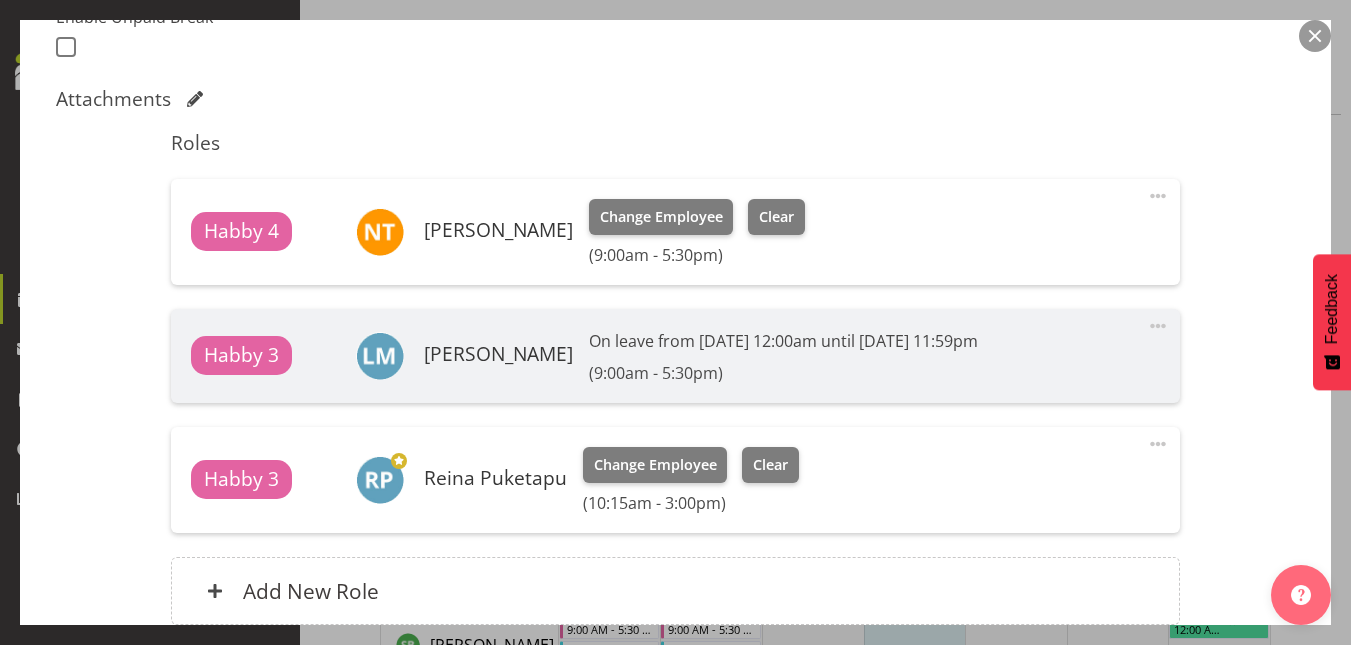 scroll, scrollTop: 747, scrollLeft: 0, axis: vertical 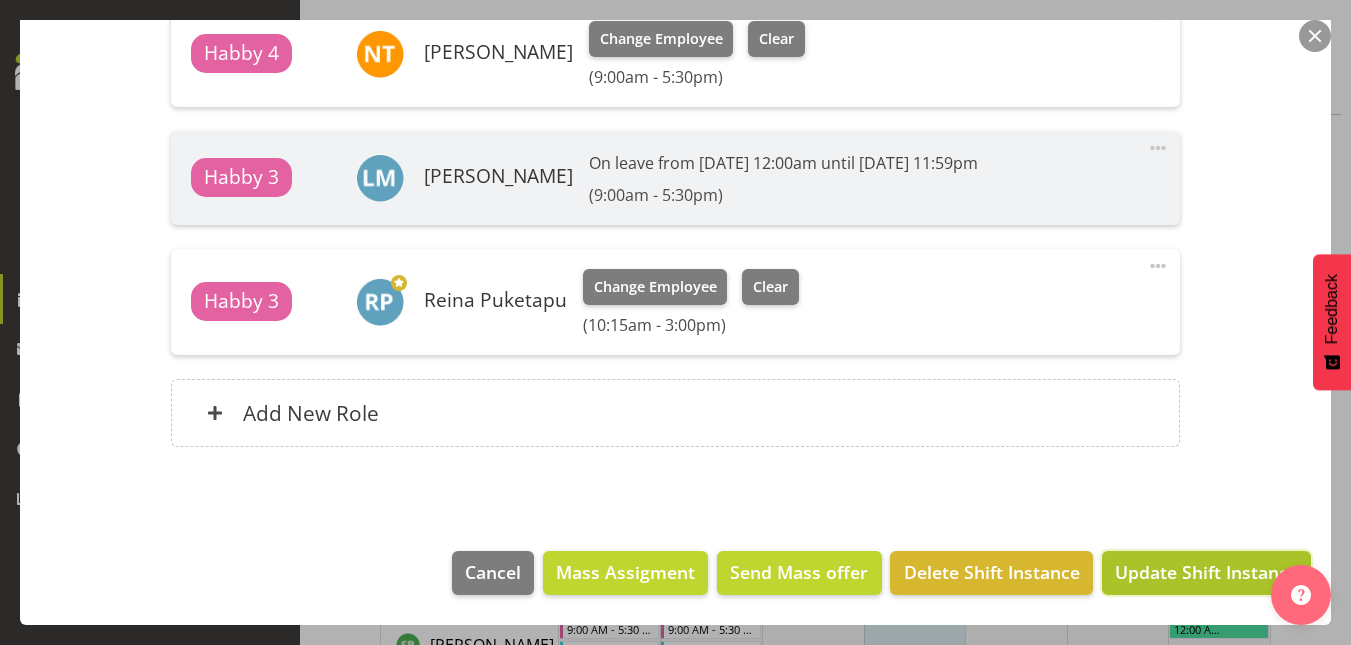 click on "Update Shift Instance" at bounding box center (1206, 572) 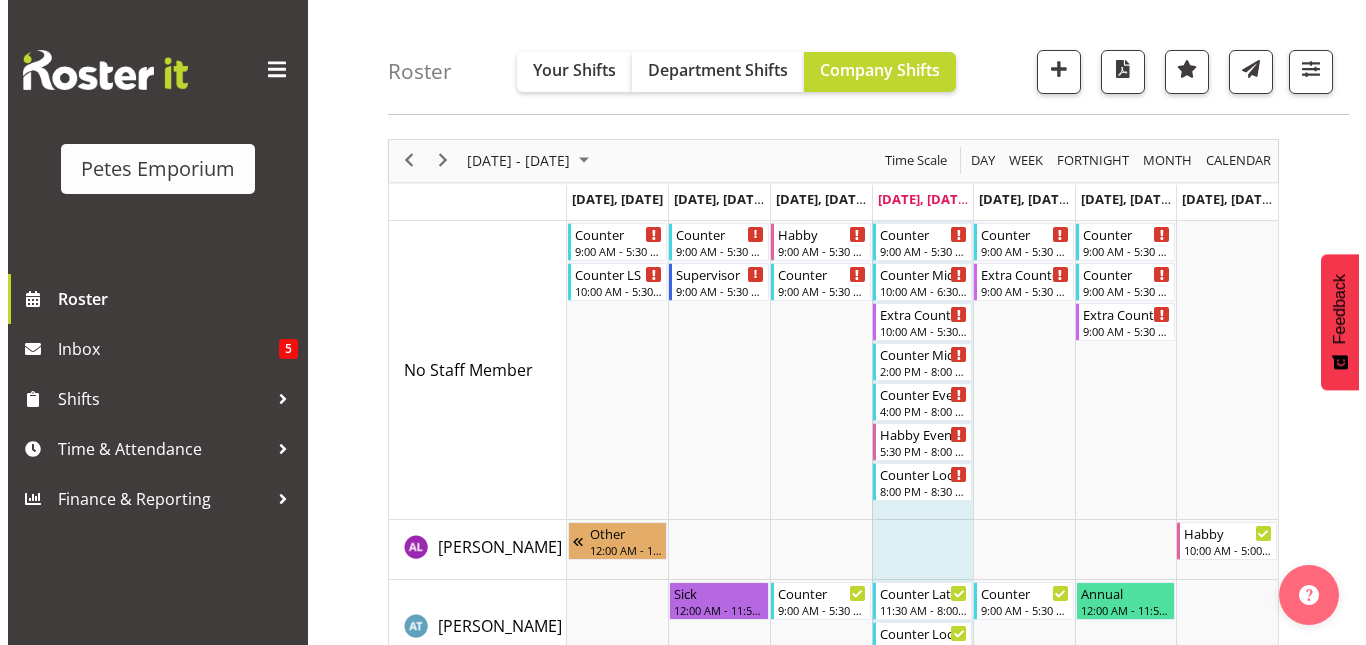 scroll, scrollTop: 0, scrollLeft: 0, axis: both 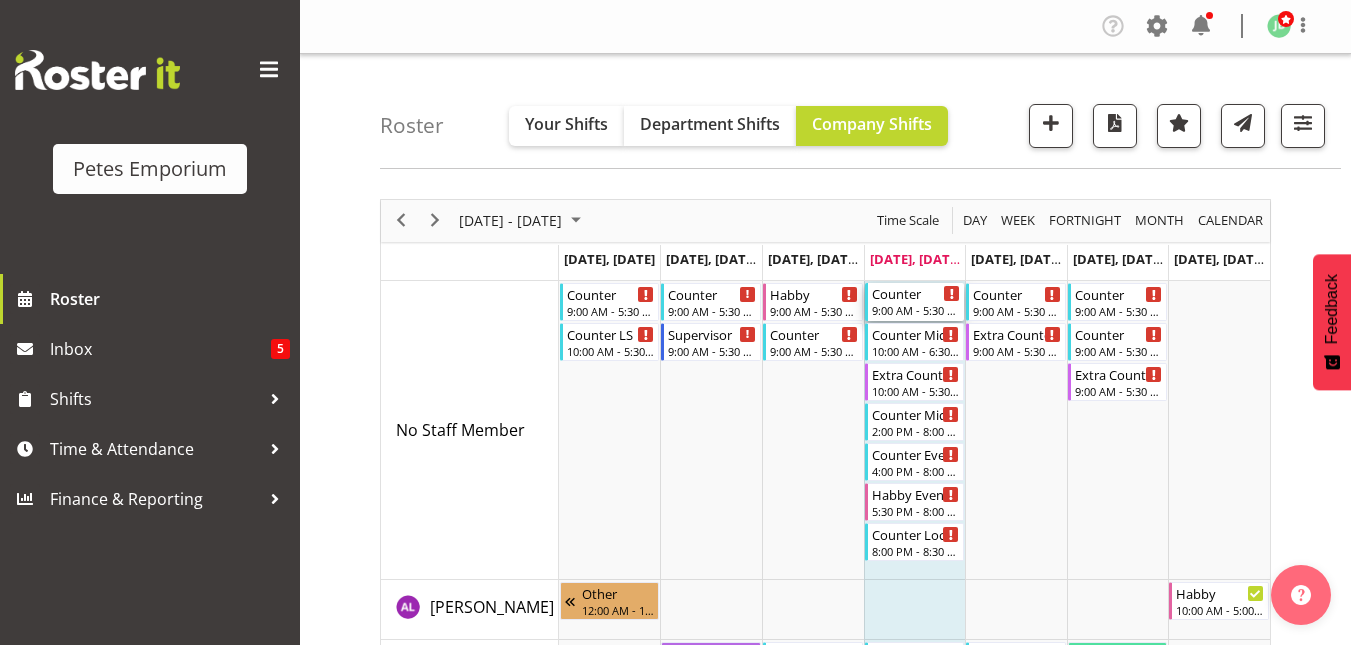 click on "Counter" at bounding box center (916, 293) 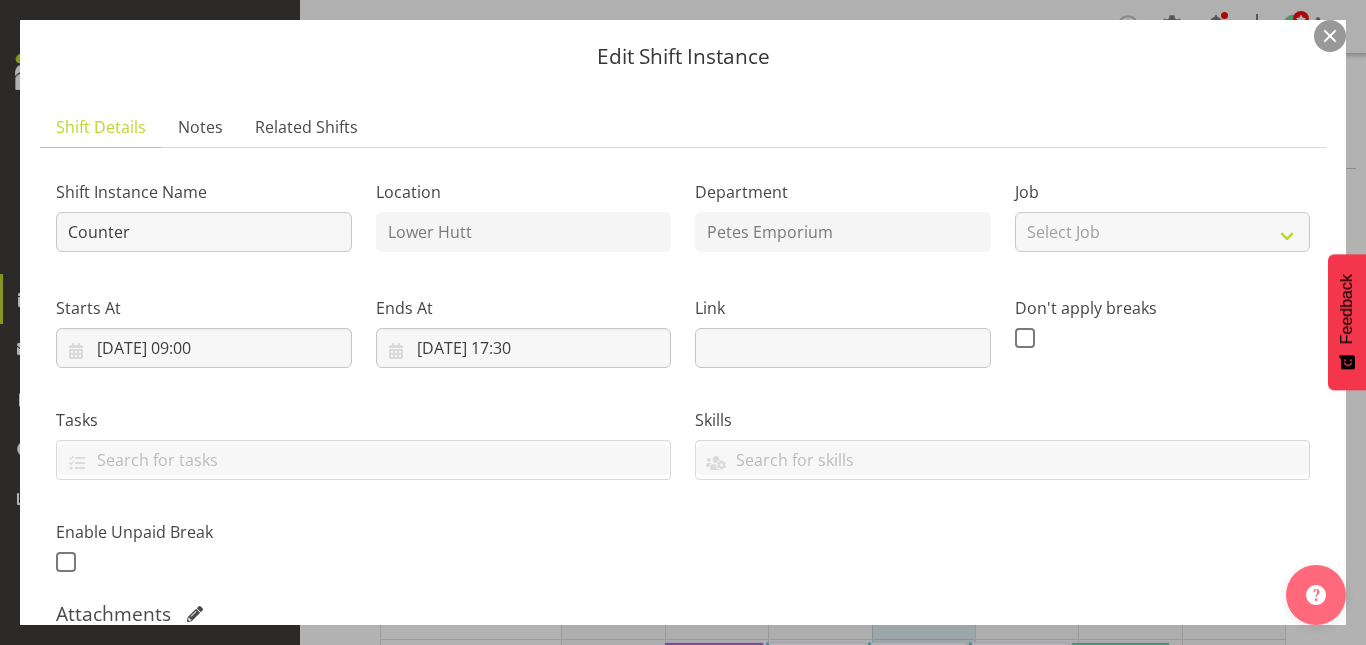 scroll, scrollTop: 55, scrollLeft: 0, axis: vertical 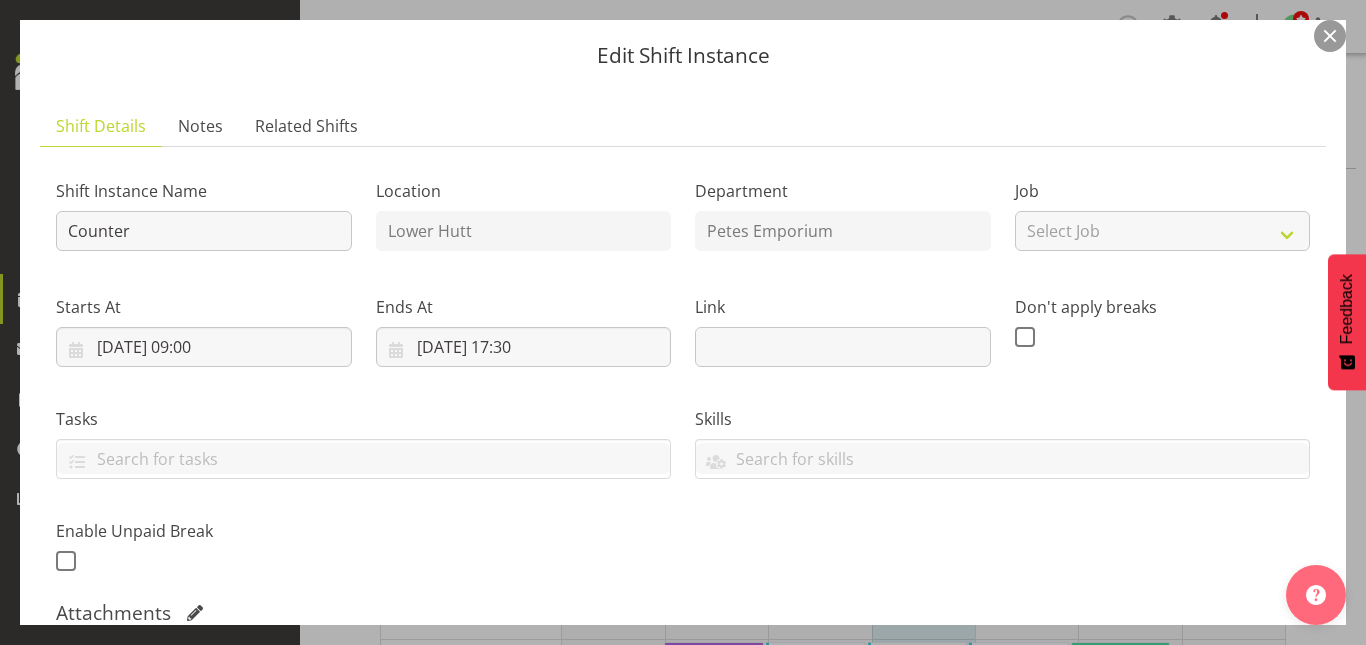 click at bounding box center (1330, 36) 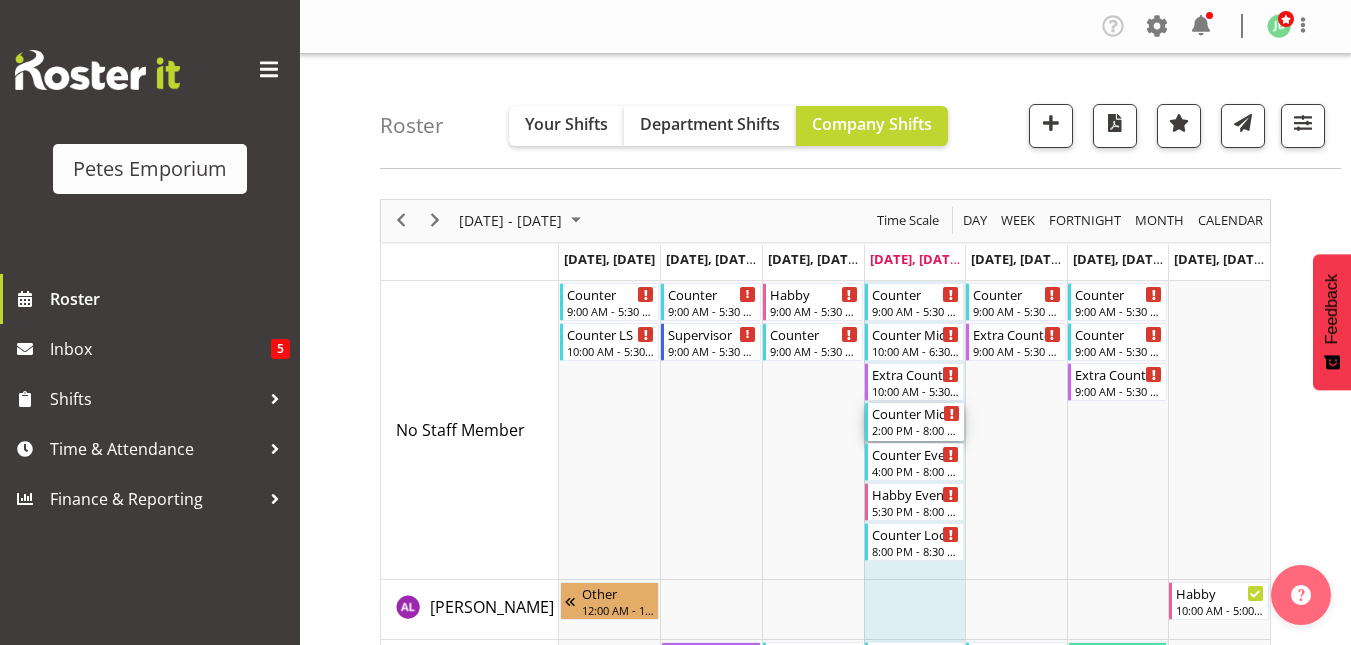 click on "Counter Mid/late Shift" at bounding box center (916, 413) 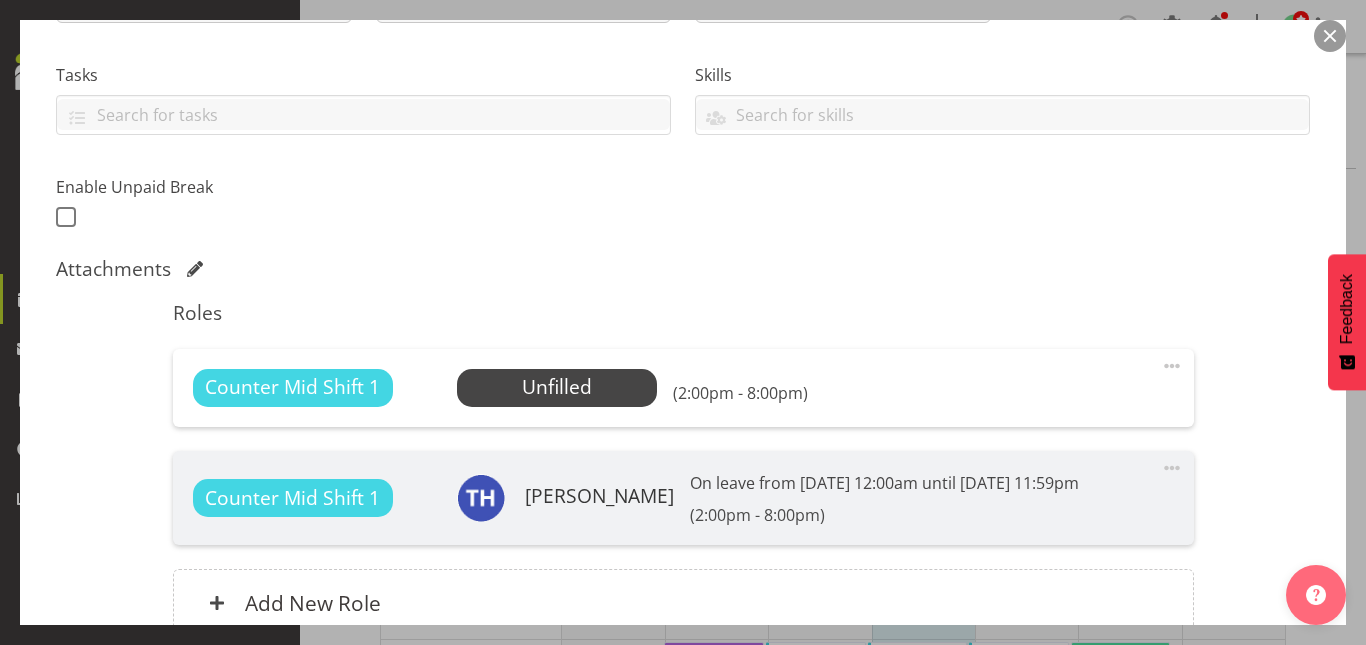 scroll, scrollTop: 407, scrollLeft: 0, axis: vertical 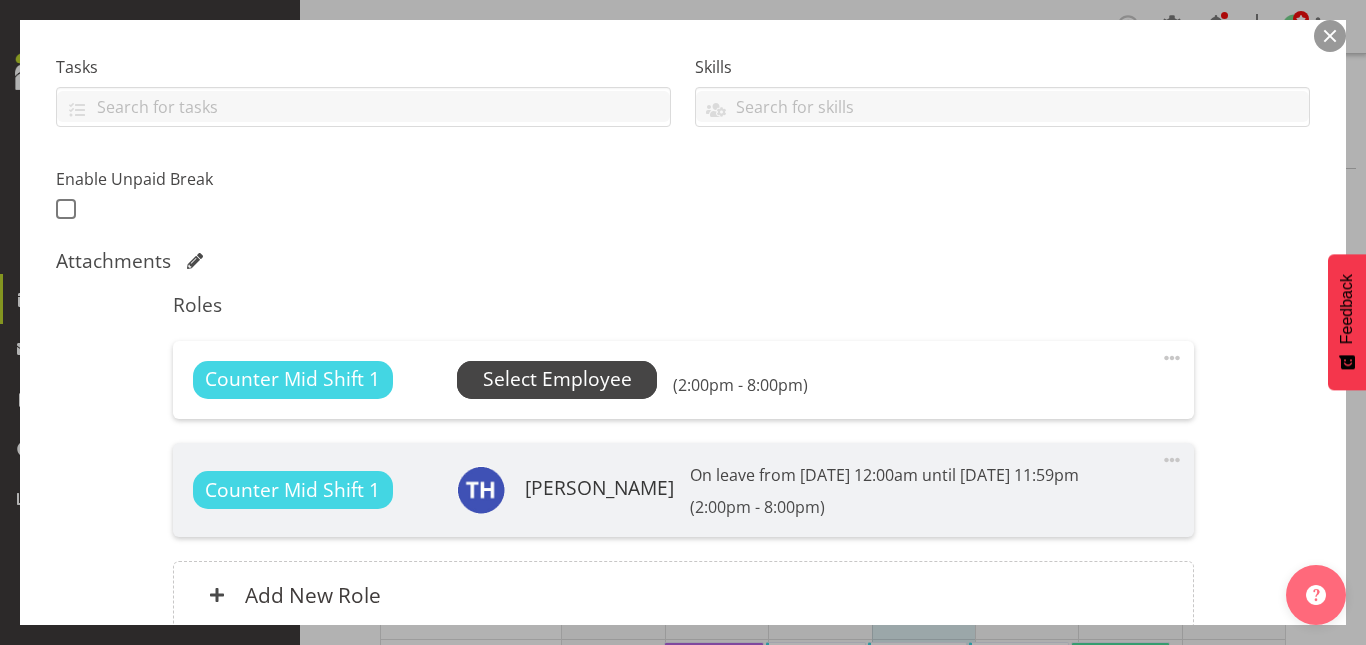 click on "Select Employee" at bounding box center (557, 379) 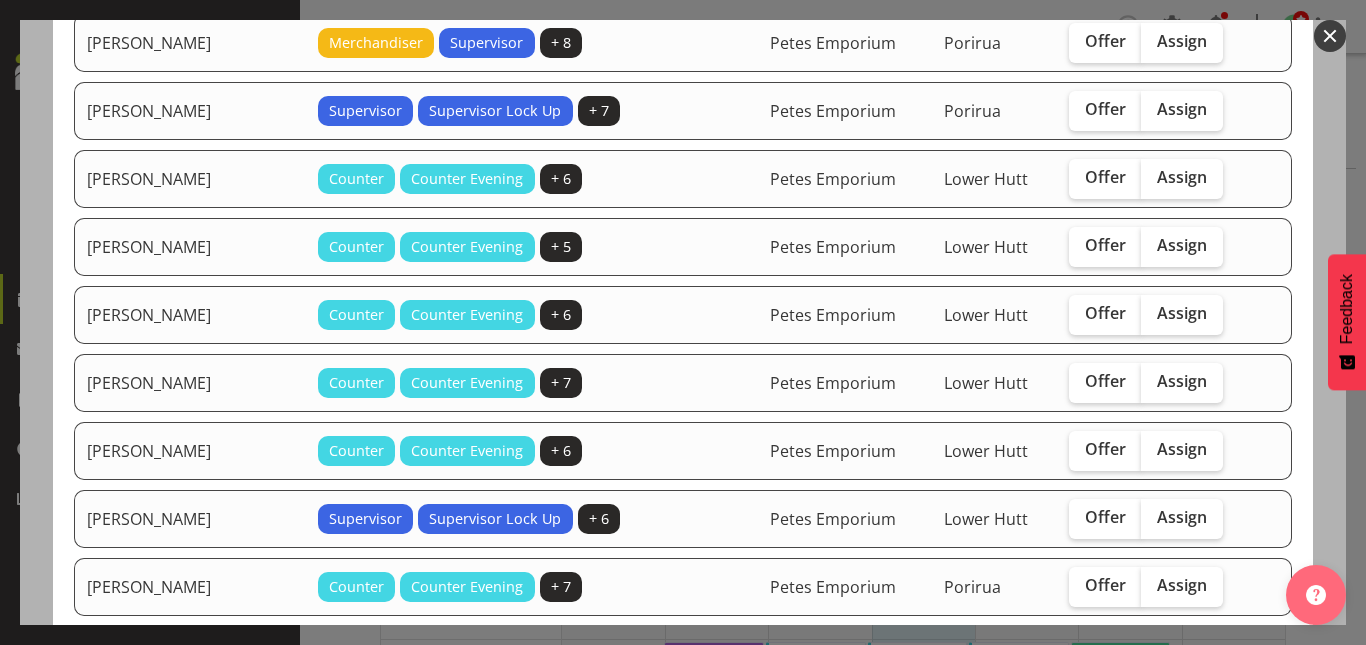 scroll, scrollTop: 755, scrollLeft: 0, axis: vertical 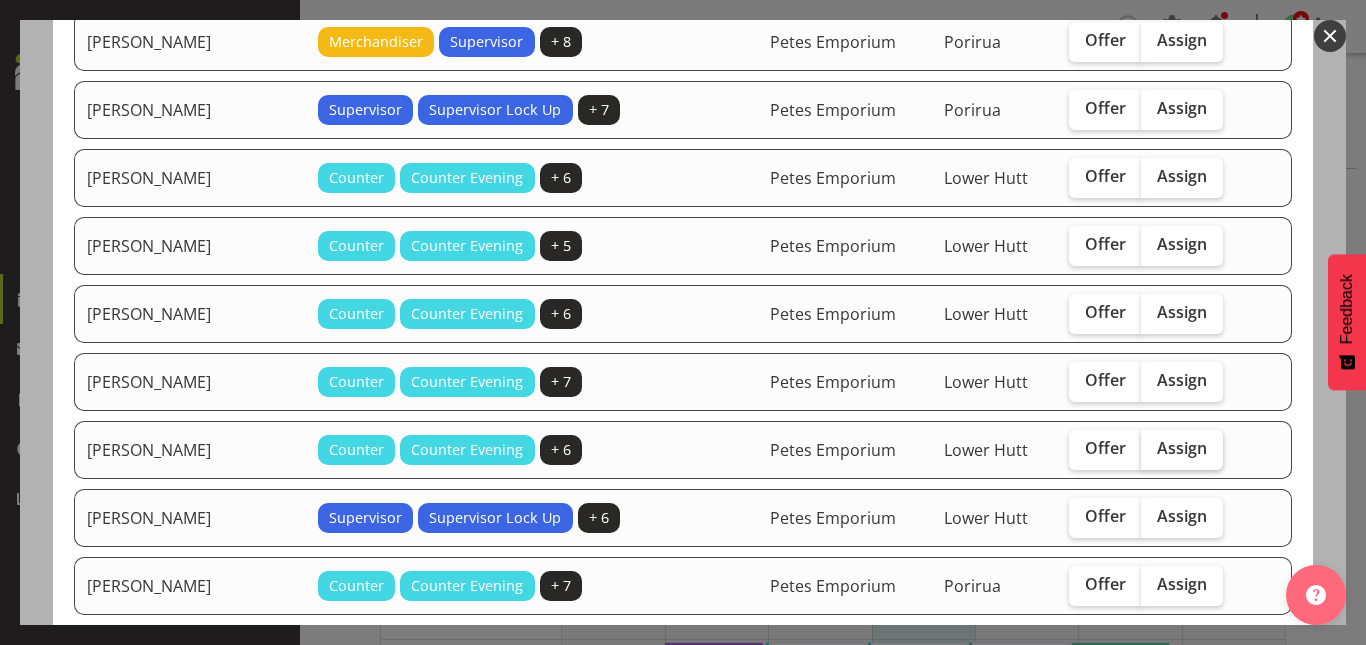 click on "Assign" at bounding box center [1182, 448] 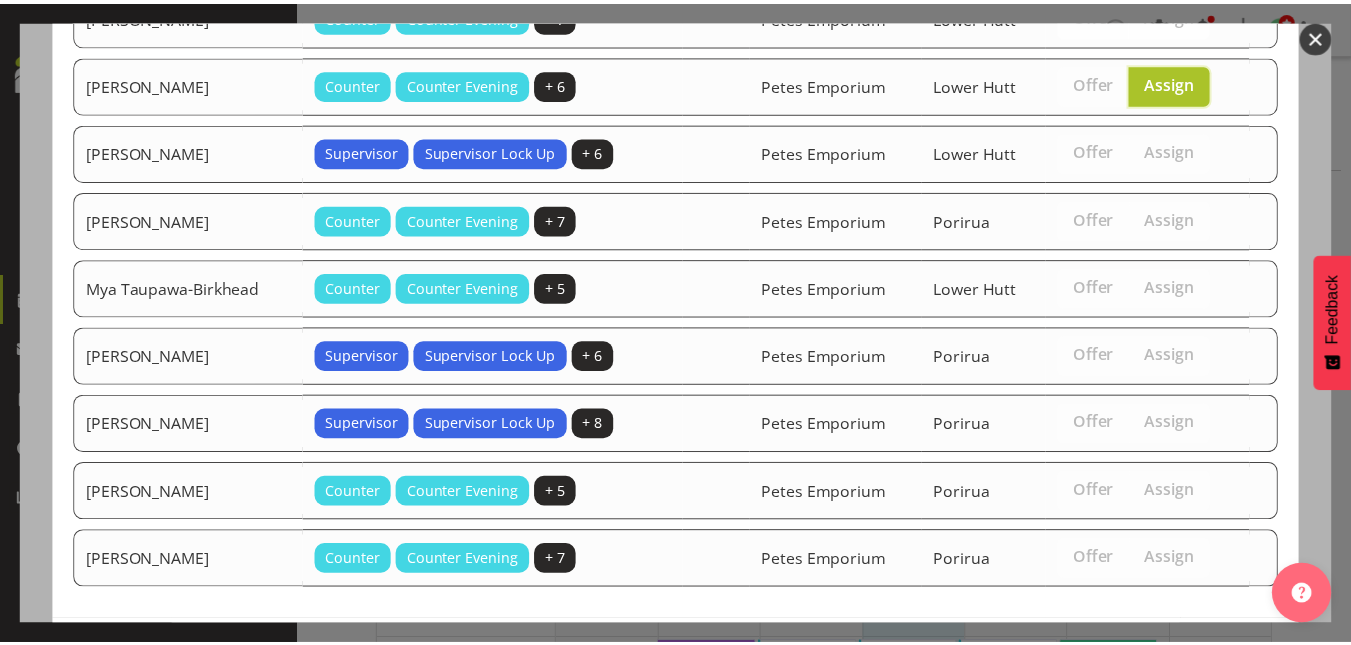 scroll, scrollTop: 1210, scrollLeft: 0, axis: vertical 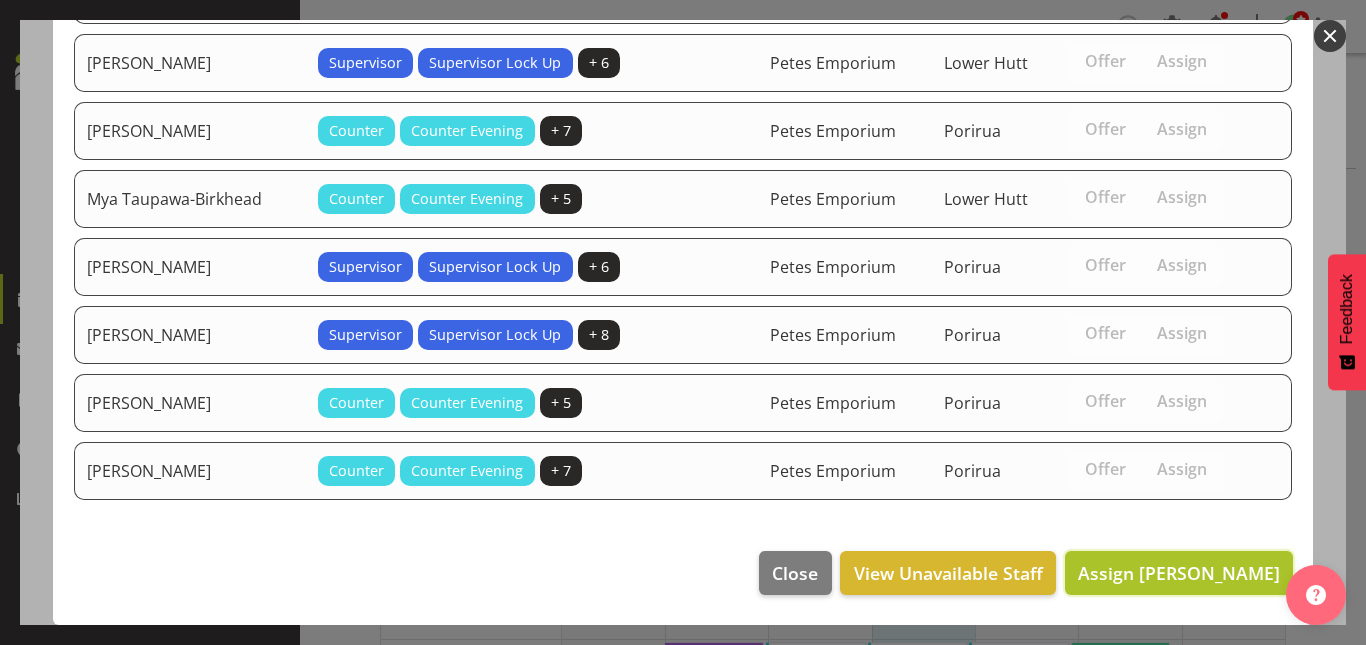 click on "Assign Maureen Sellwood" at bounding box center [1179, 573] 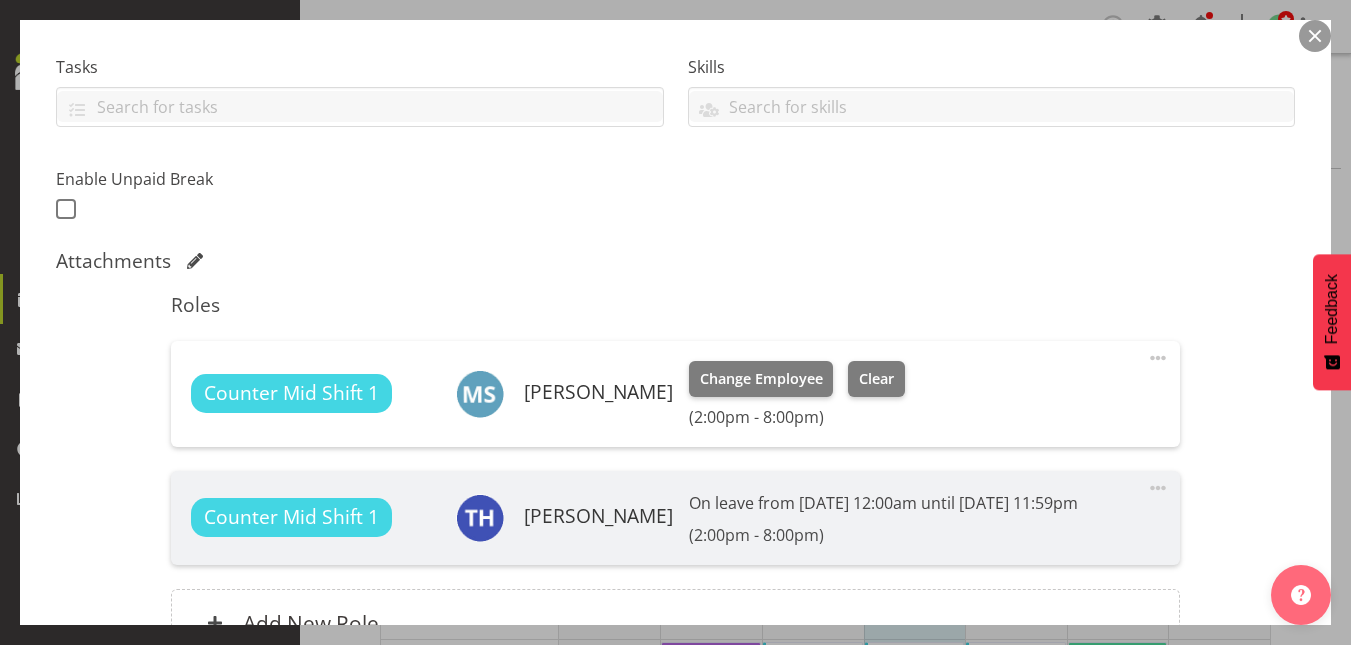 scroll, scrollTop: 617, scrollLeft: 0, axis: vertical 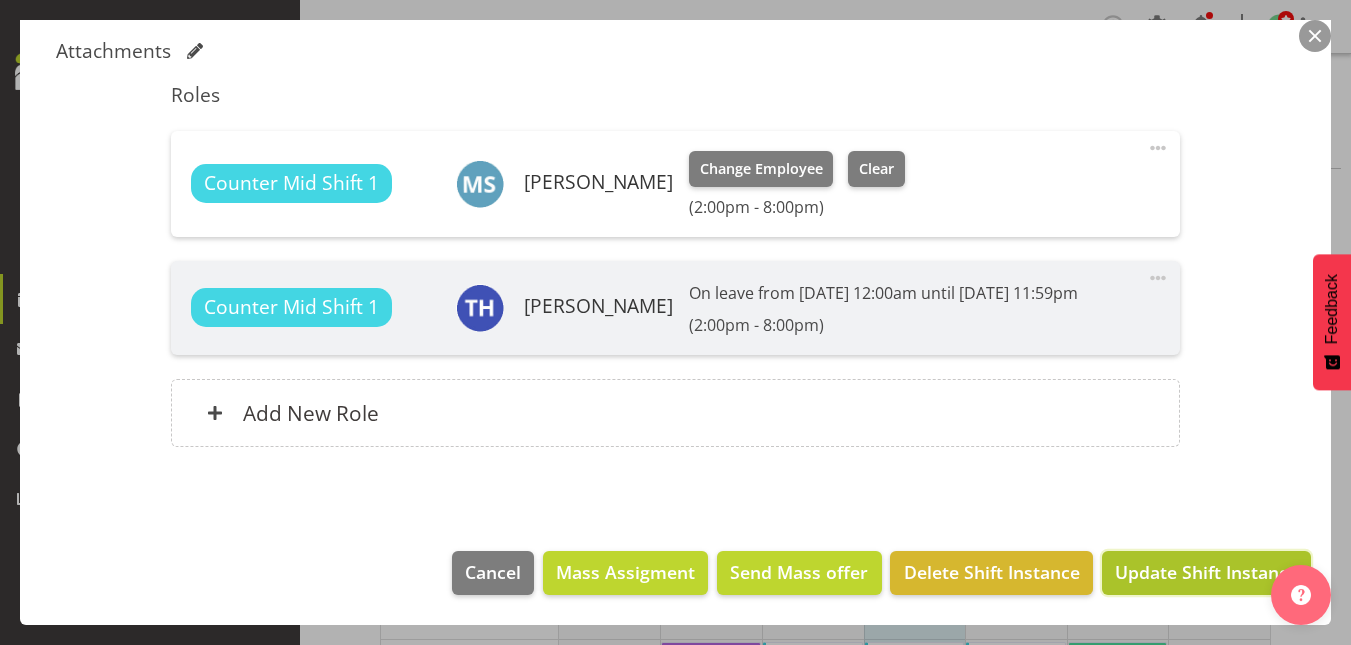 click on "Update Shift Instance" at bounding box center [1206, 572] 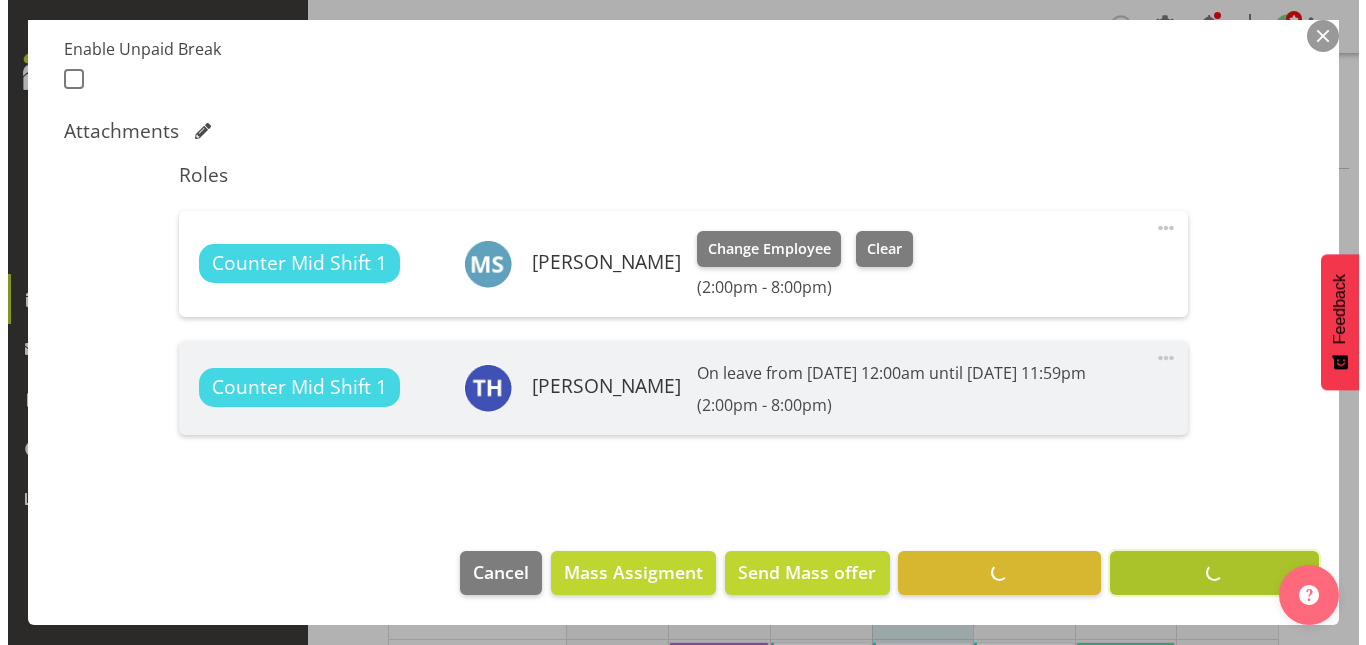 scroll, scrollTop: 537, scrollLeft: 0, axis: vertical 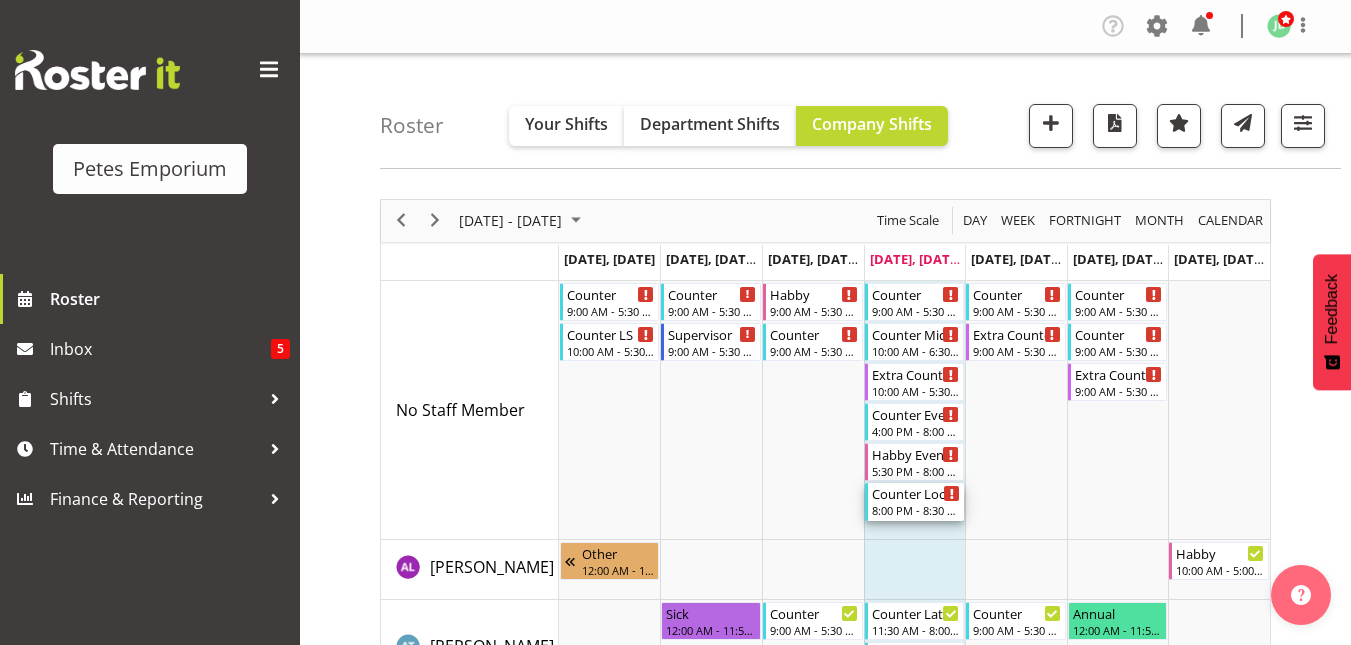 click on "Counter Lock Up" at bounding box center [916, 493] 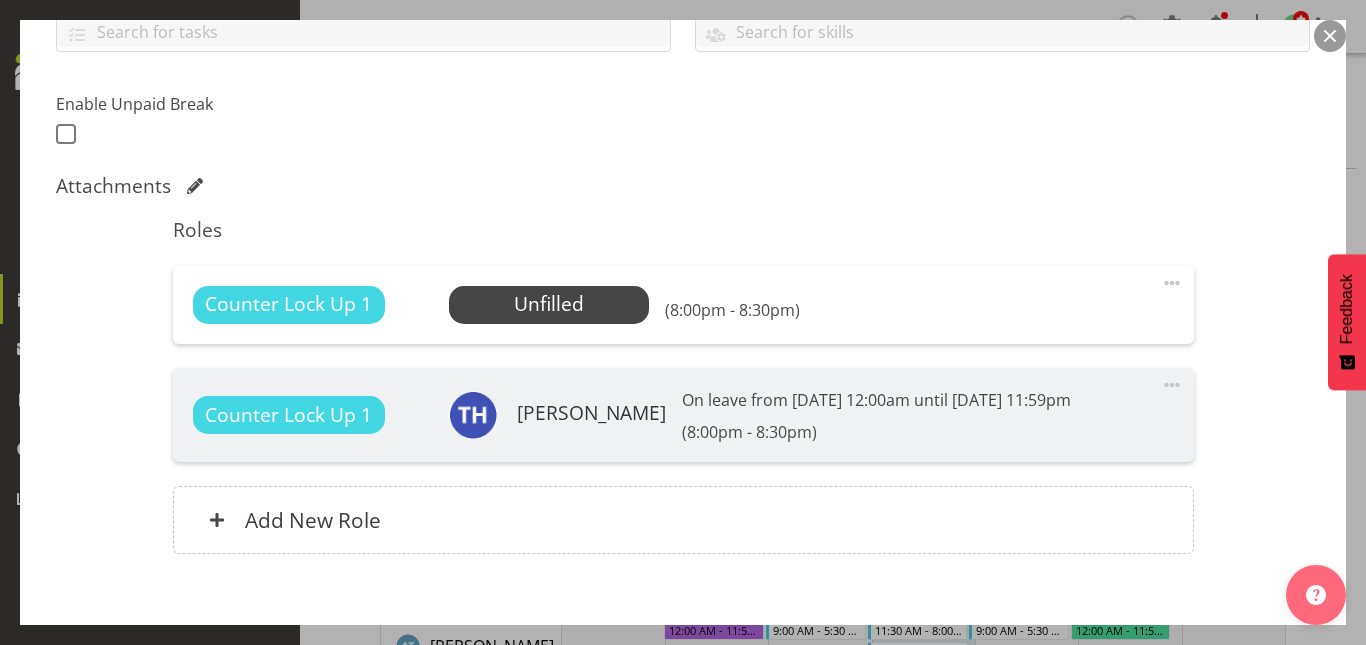 scroll, scrollTop: 483, scrollLeft: 0, axis: vertical 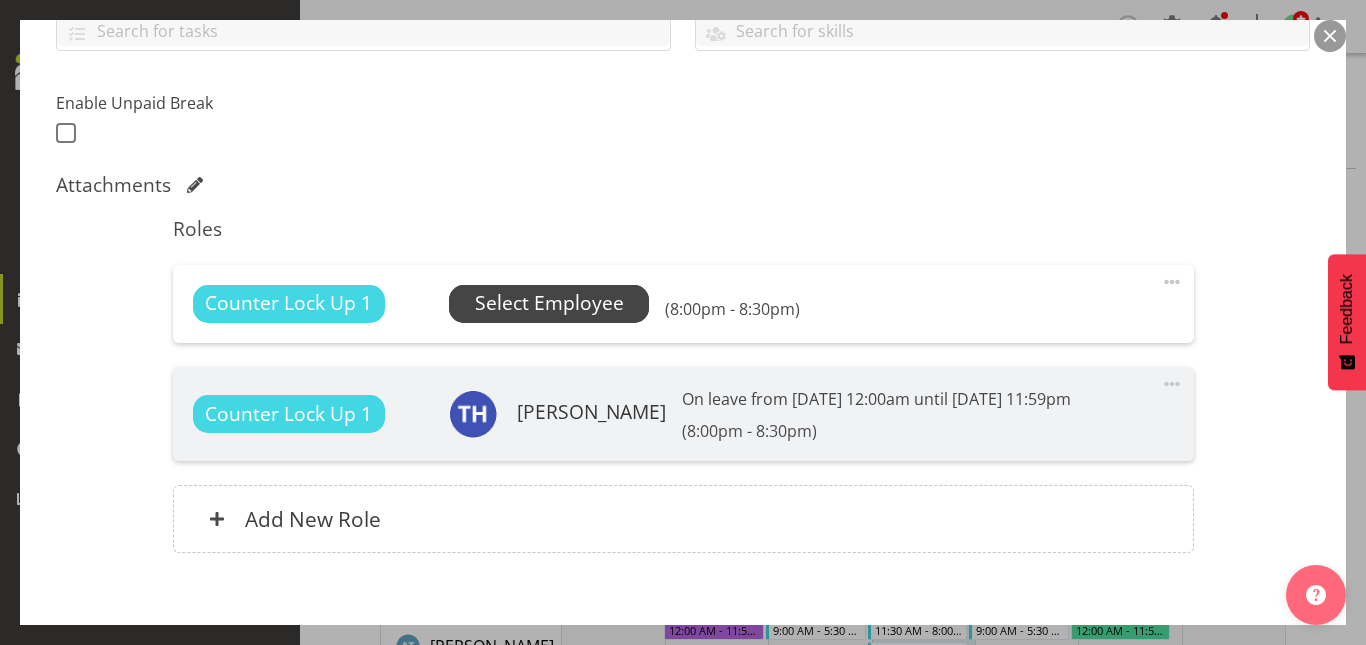 click on "Select Employee" at bounding box center (549, 303) 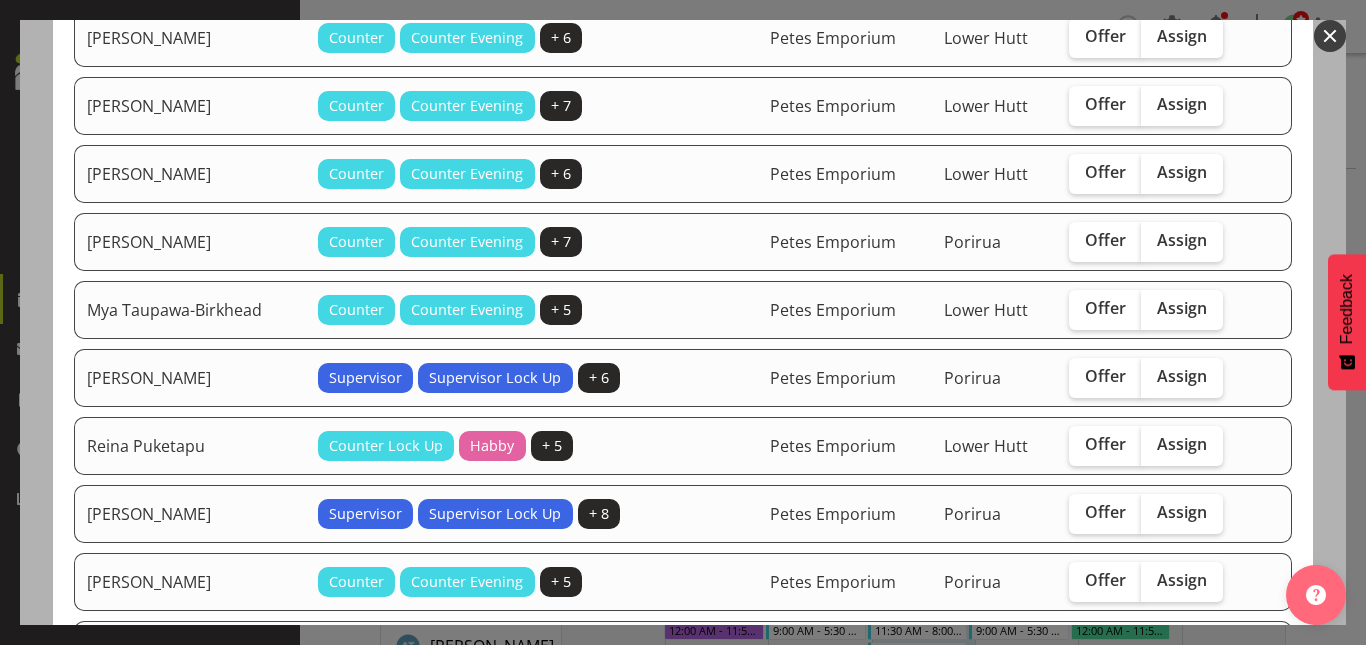 scroll, scrollTop: 894, scrollLeft: 0, axis: vertical 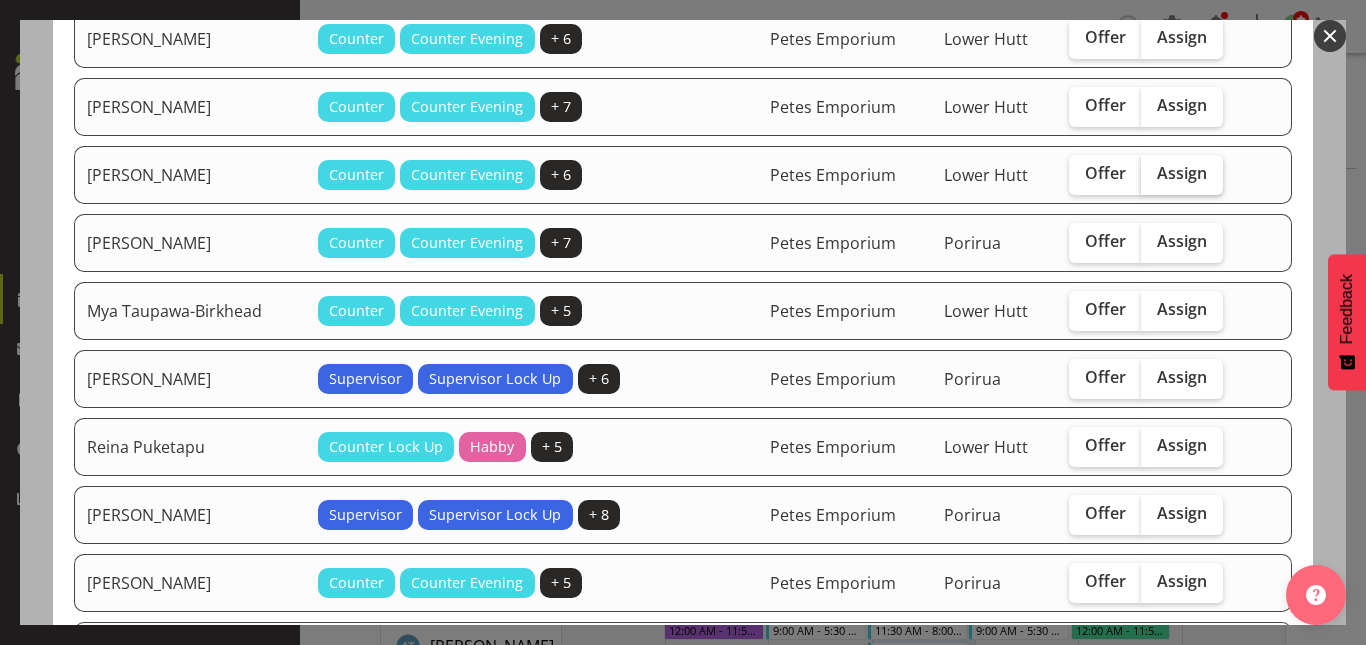 click on "Assign" at bounding box center [1182, 173] 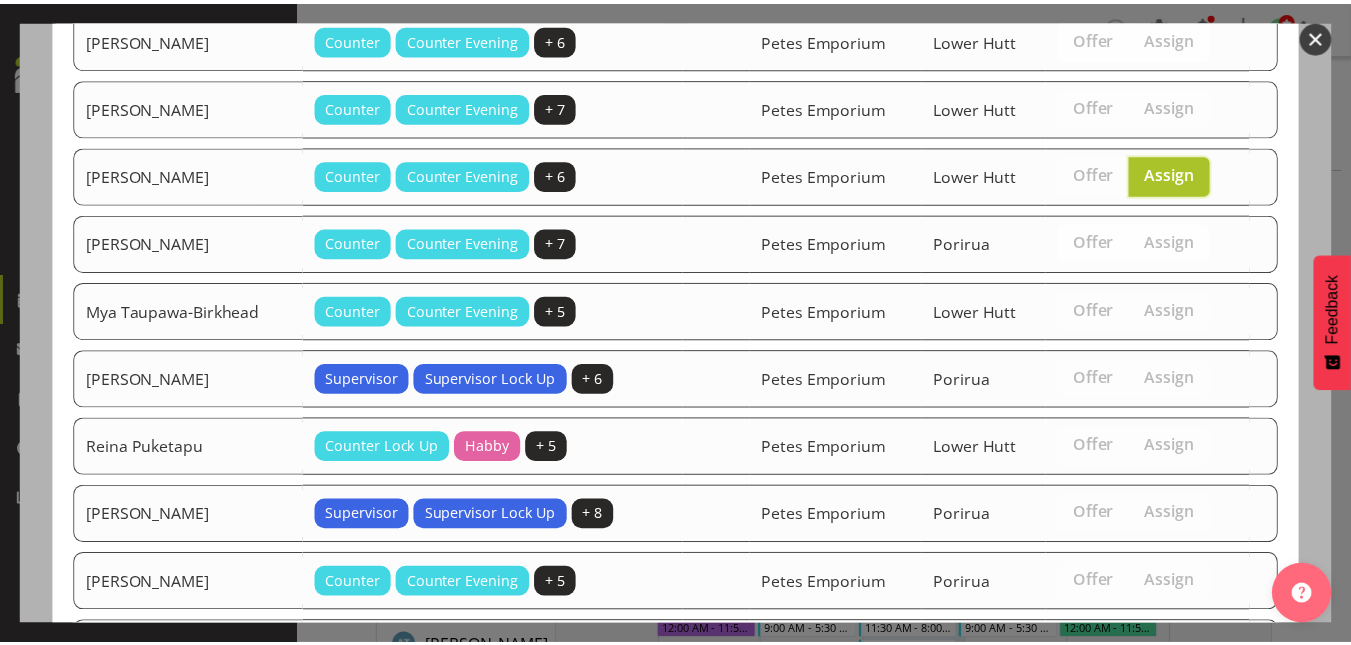 scroll, scrollTop: 1142, scrollLeft: 0, axis: vertical 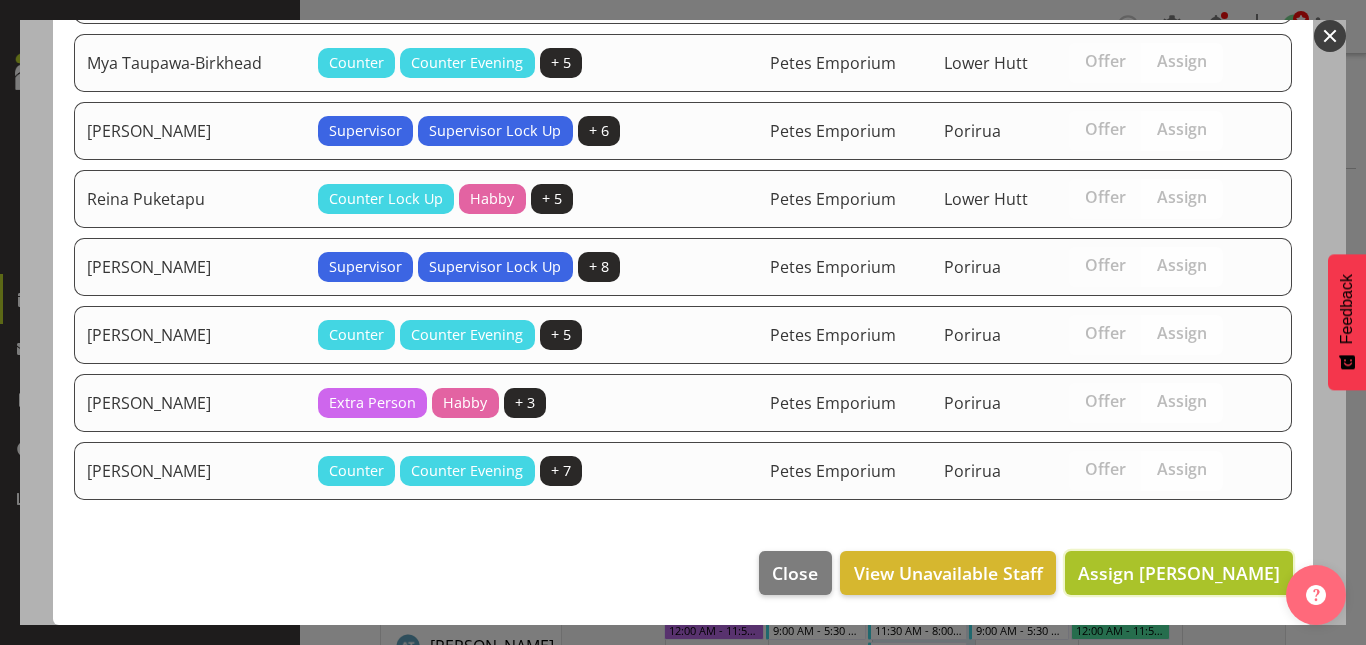 click on "Assign Maureen Sellwood" at bounding box center (1179, 573) 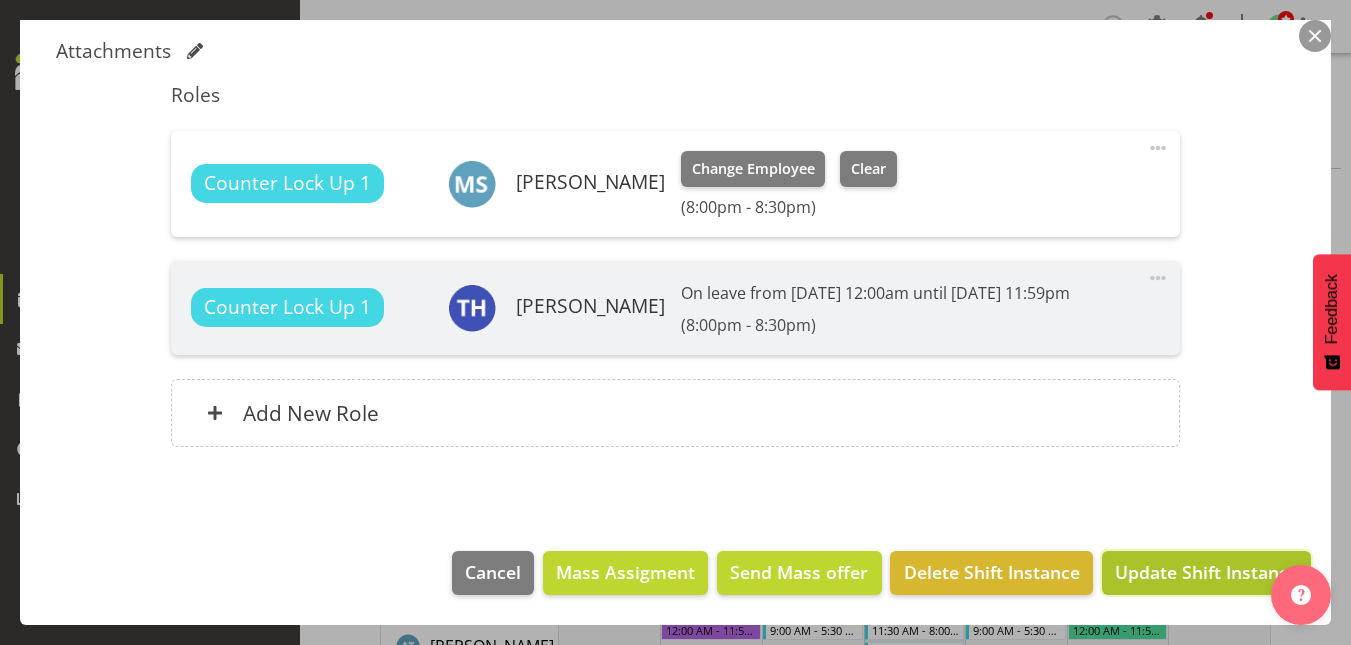 click on "Update Shift Instance" at bounding box center (1206, 572) 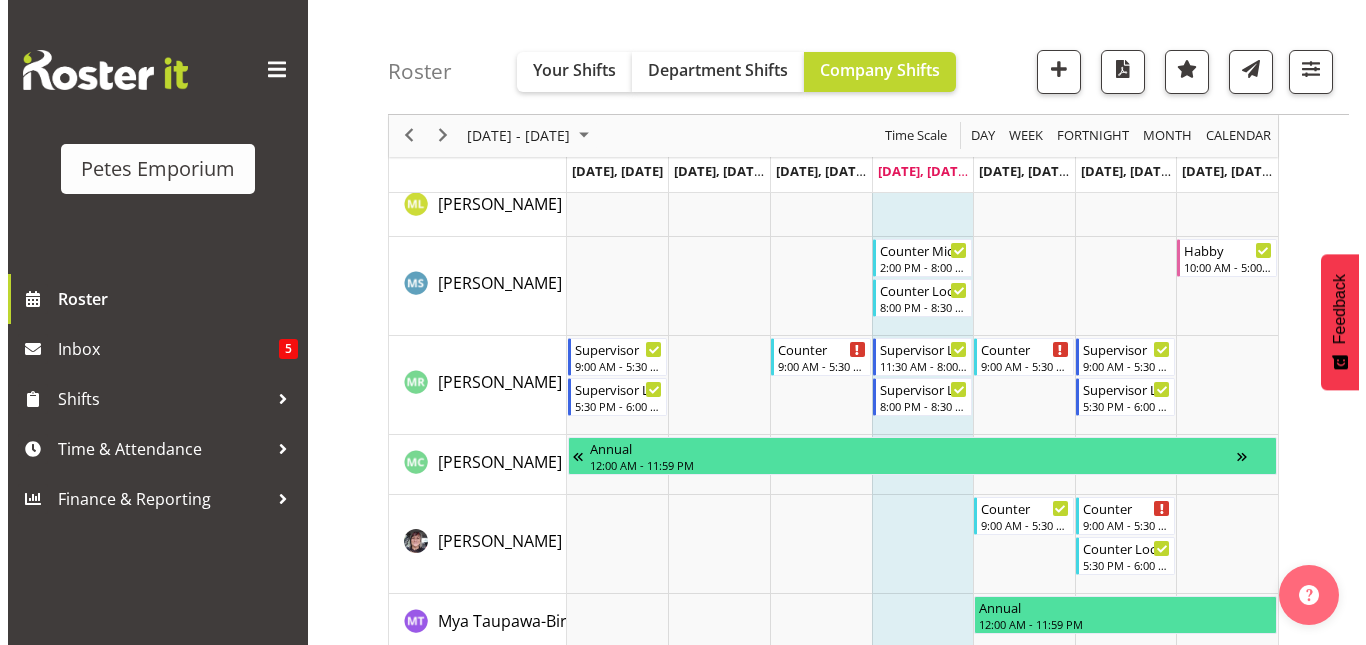 scroll, scrollTop: 1792, scrollLeft: 0, axis: vertical 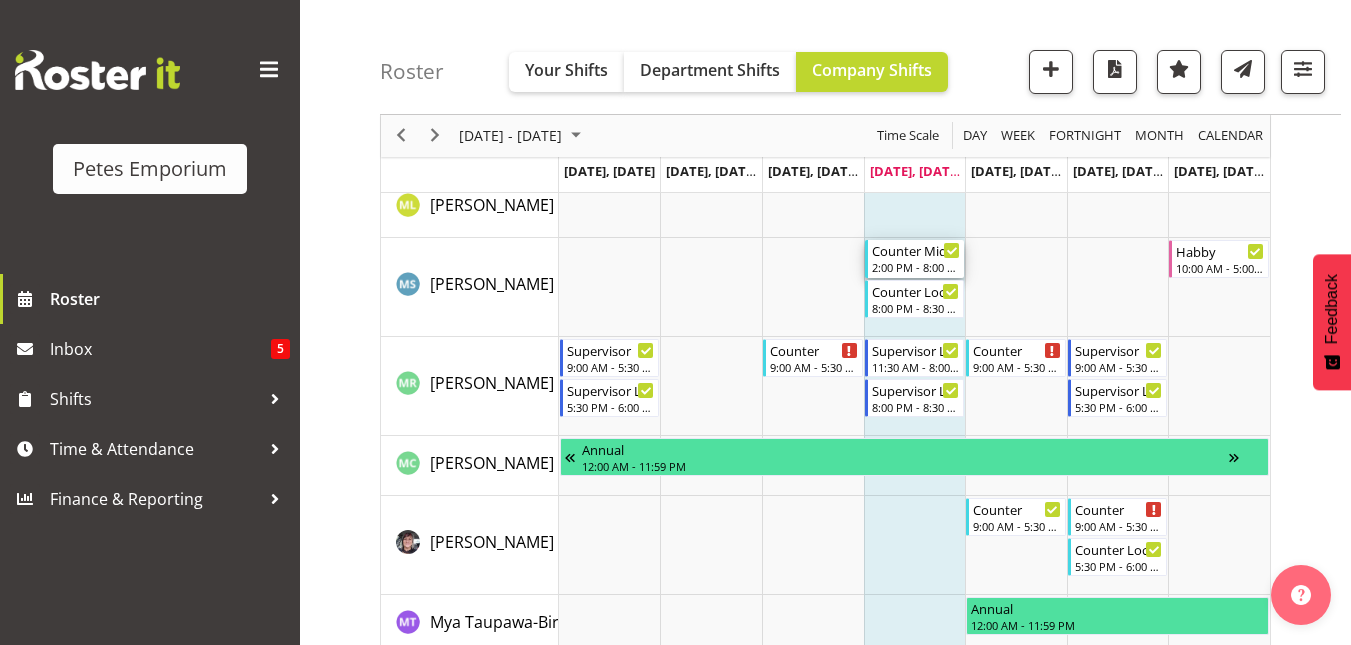 click on "Counter Mid/late Shift" at bounding box center (916, 250) 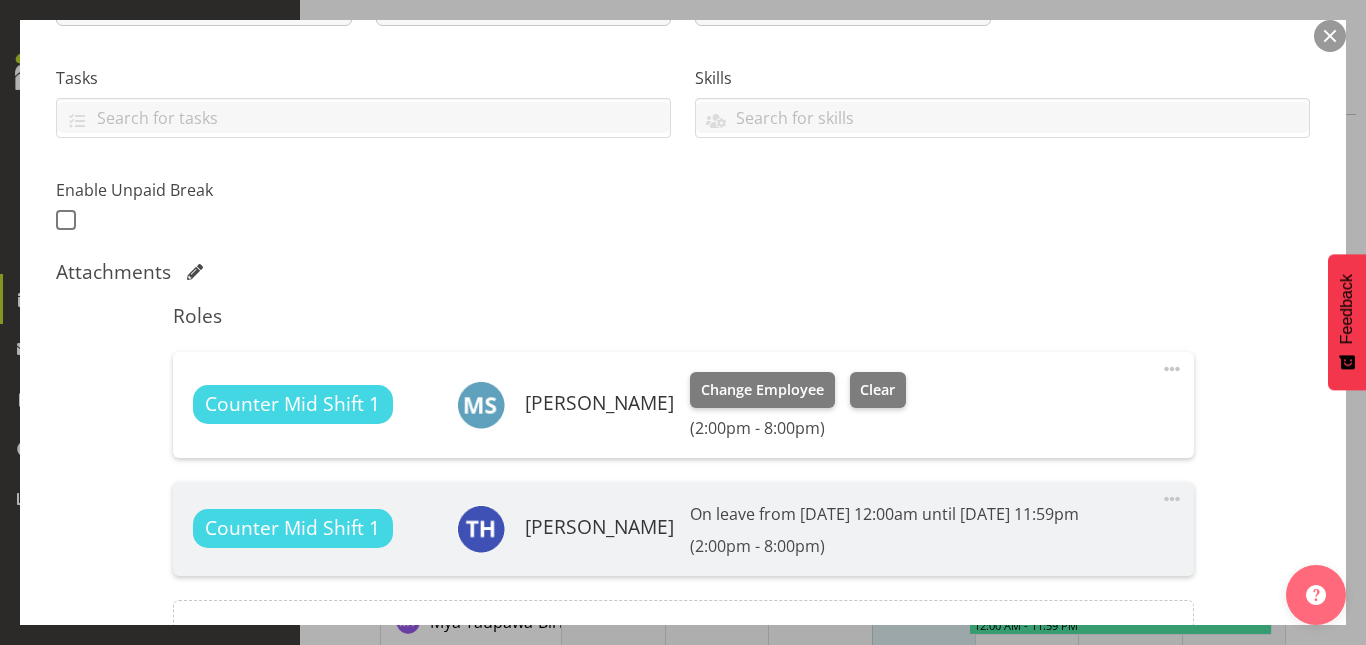 scroll, scrollTop: 400, scrollLeft: 0, axis: vertical 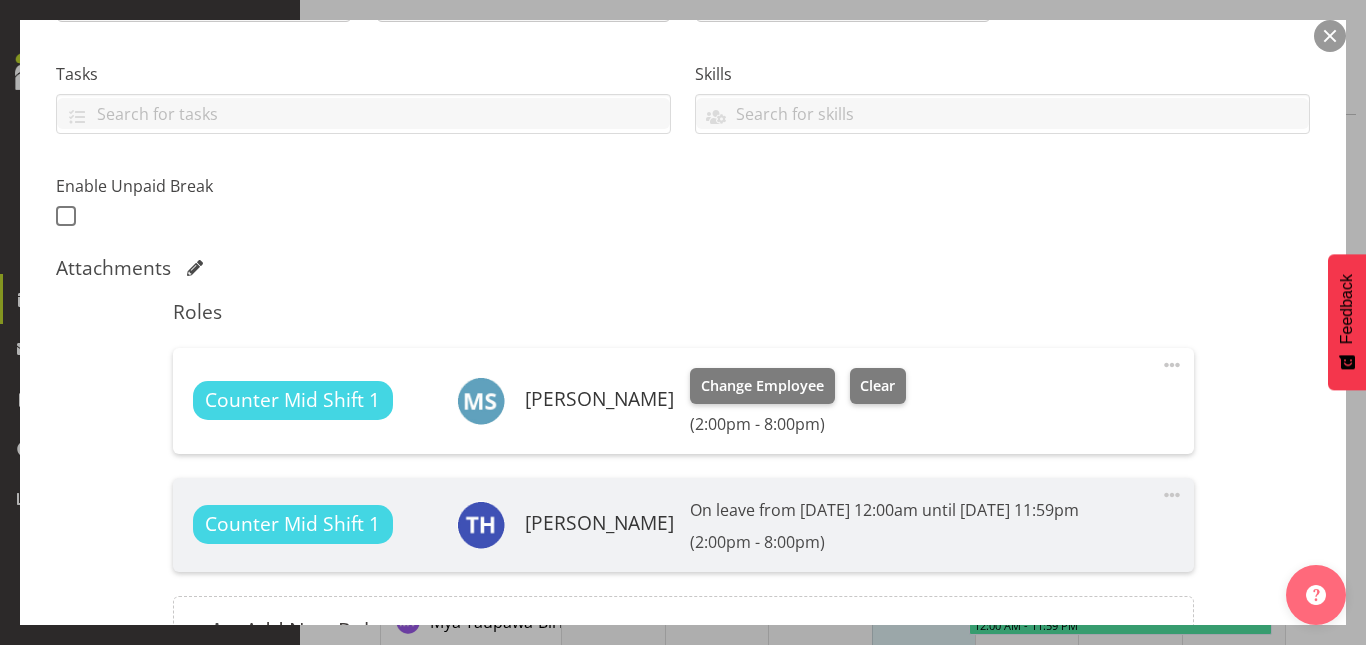 click at bounding box center [1172, 365] 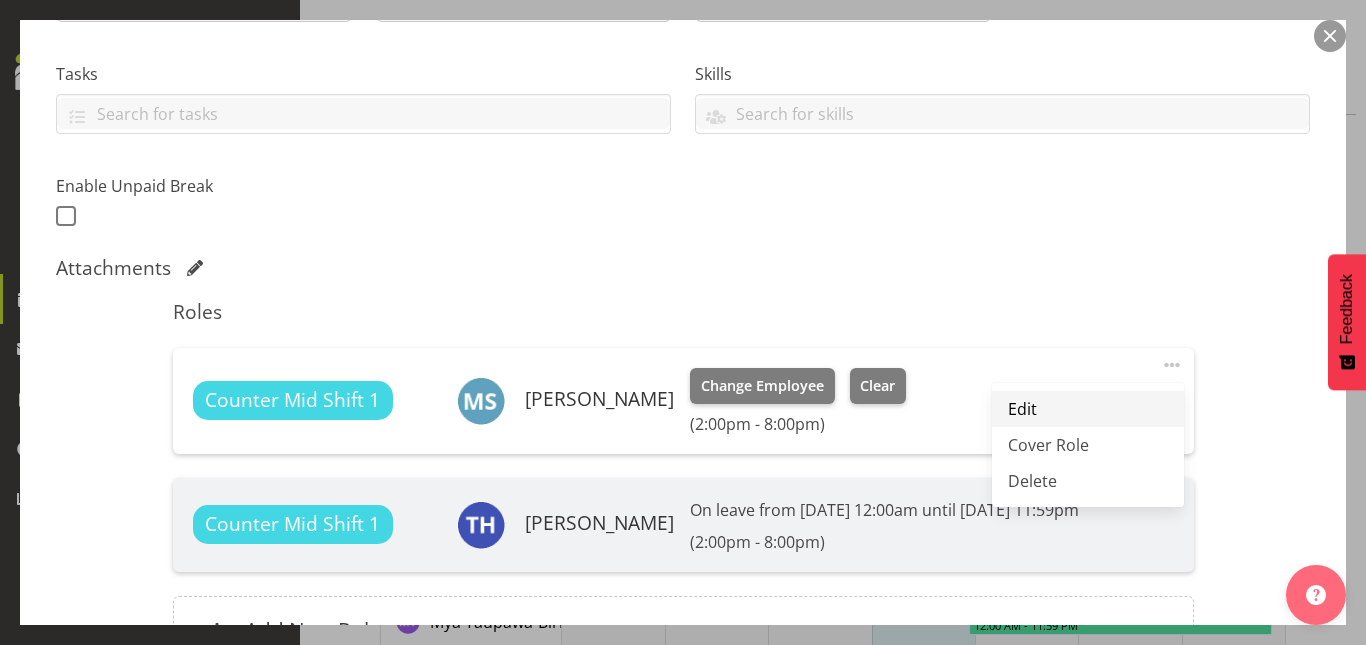 click on "Edit" at bounding box center (1088, 409) 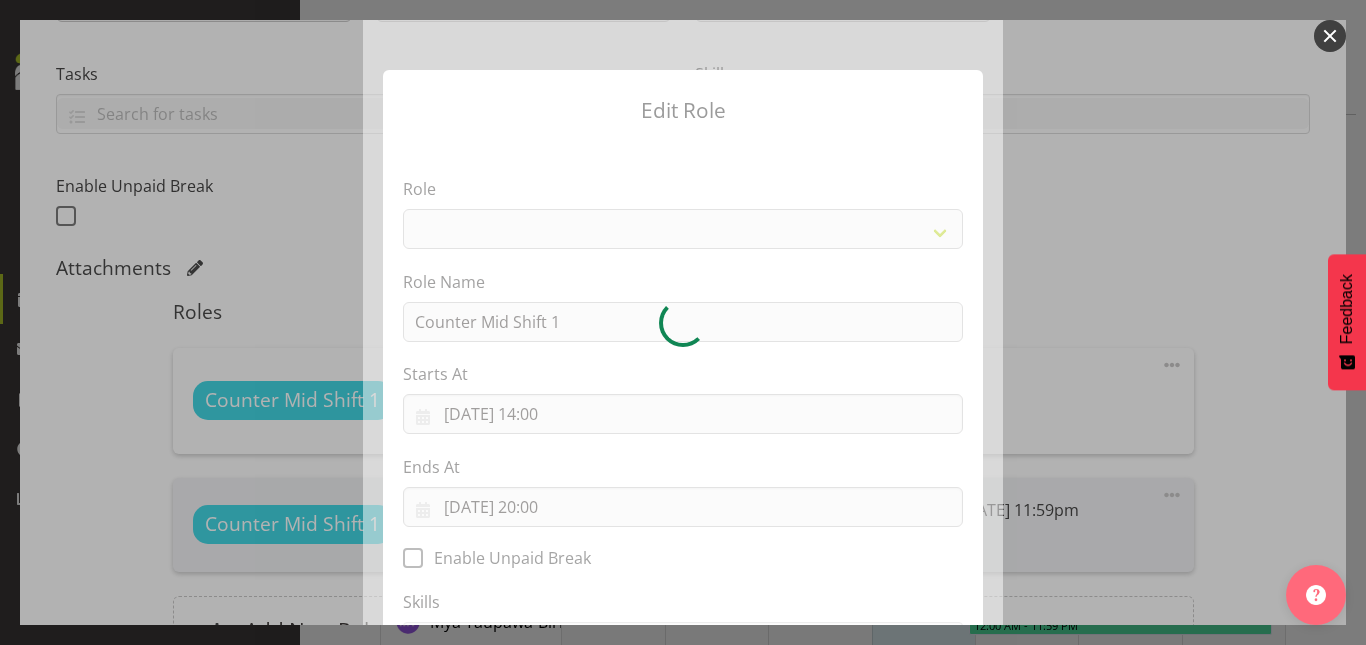 select on "153" 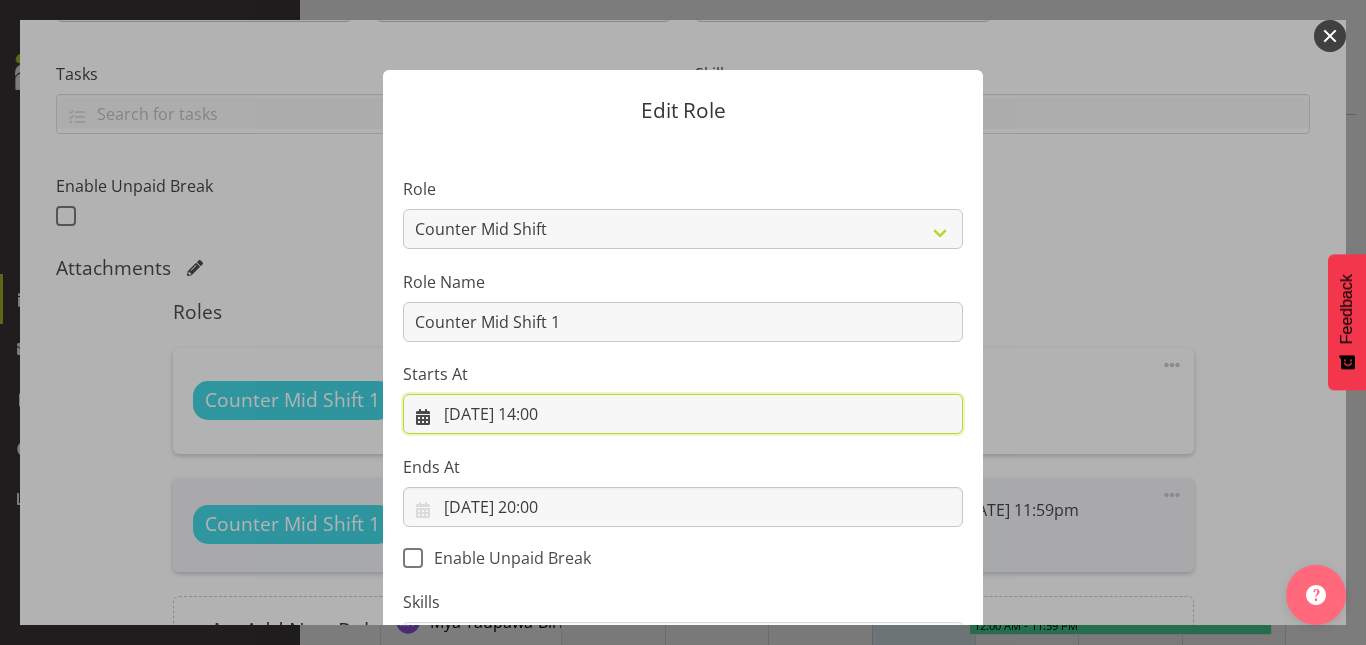 click on "10/07/2025, 14:00" at bounding box center (683, 414) 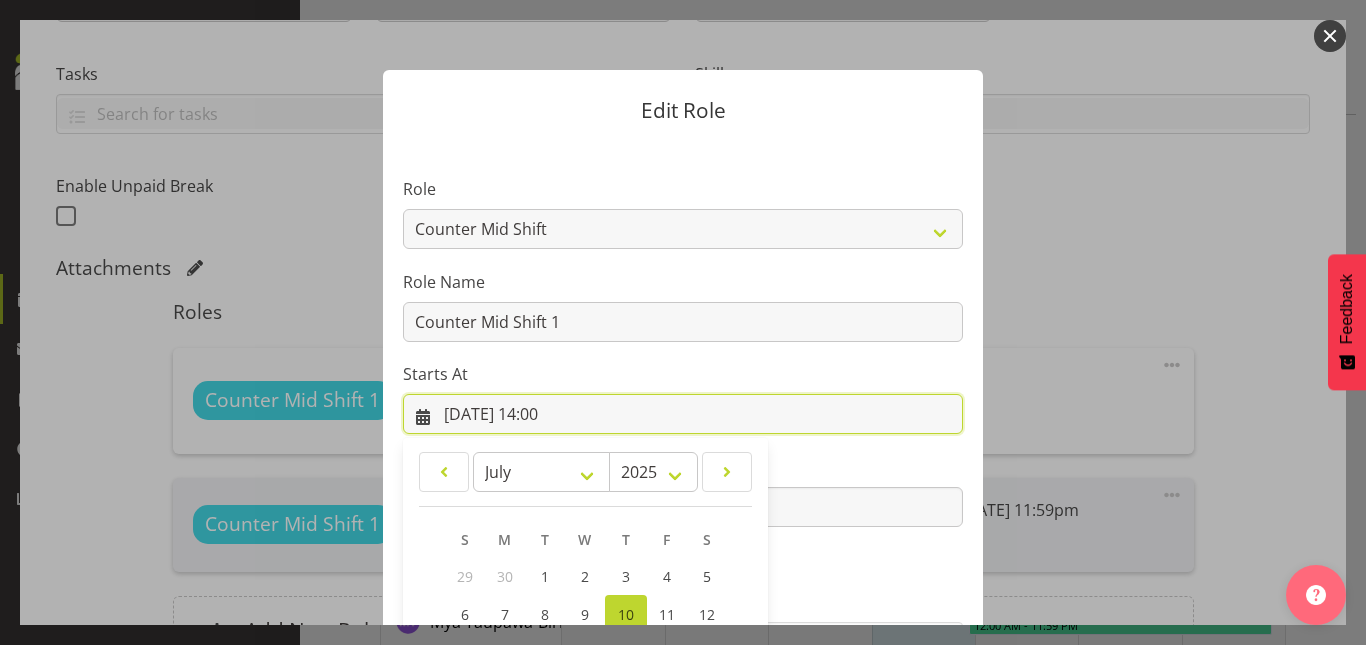 scroll, scrollTop: 266, scrollLeft: 0, axis: vertical 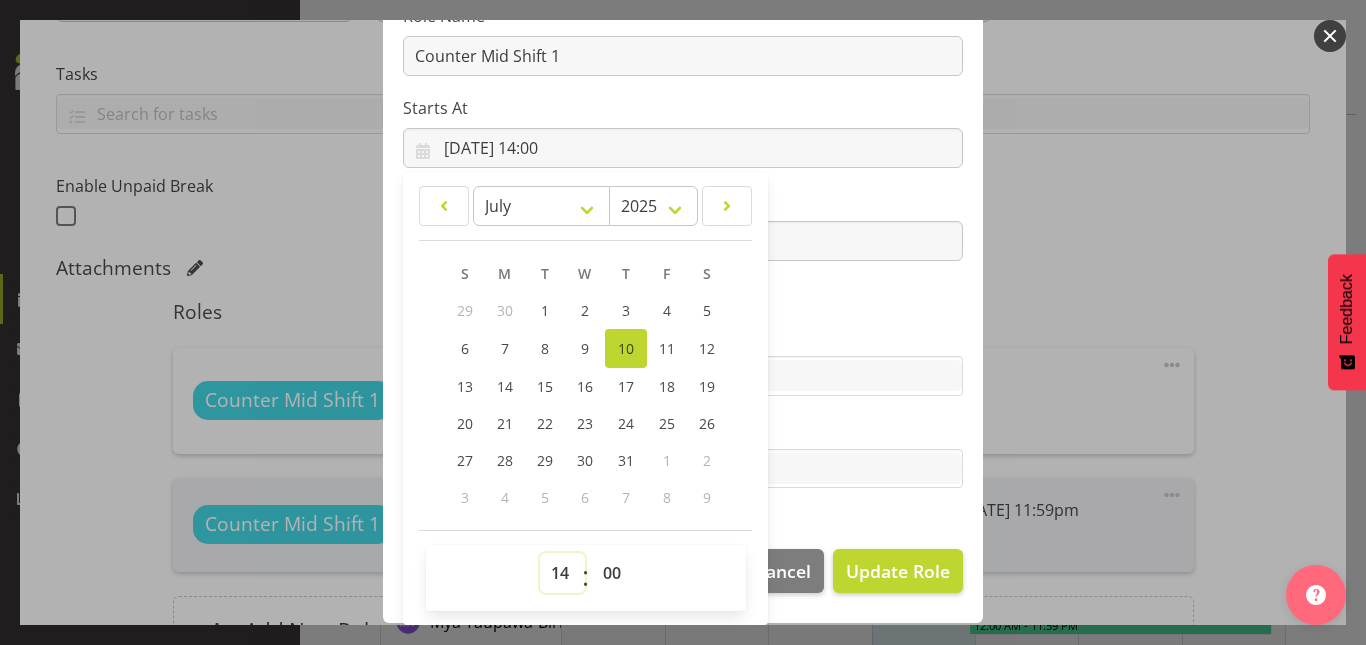 click on "00   01   02   03   04   05   06   07   08   09   10   11   12   13   14   15   16   17   18   19   20   21   22   23" at bounding box center (562, 573) 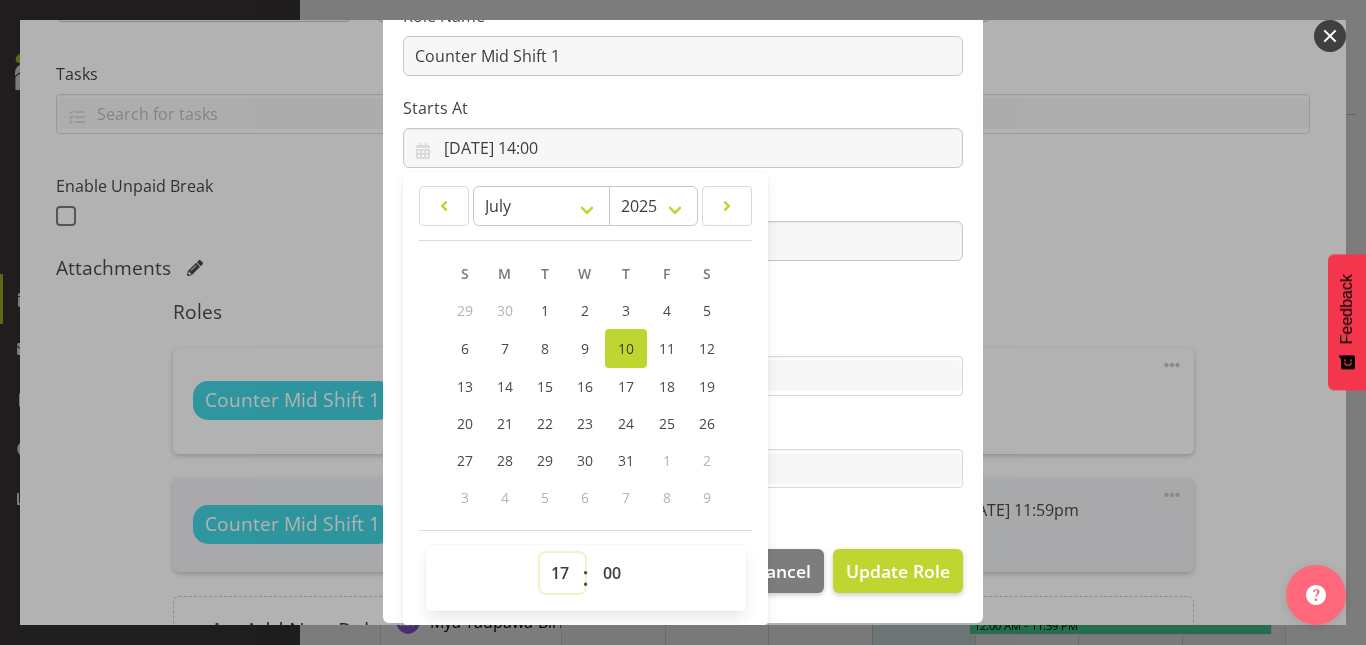 click on "00   01   02   03   04   05   06   07   08   09   10   11   12   13   14   15   16   17   18   19   20   21   22   23" at bounding box center [562, 573] 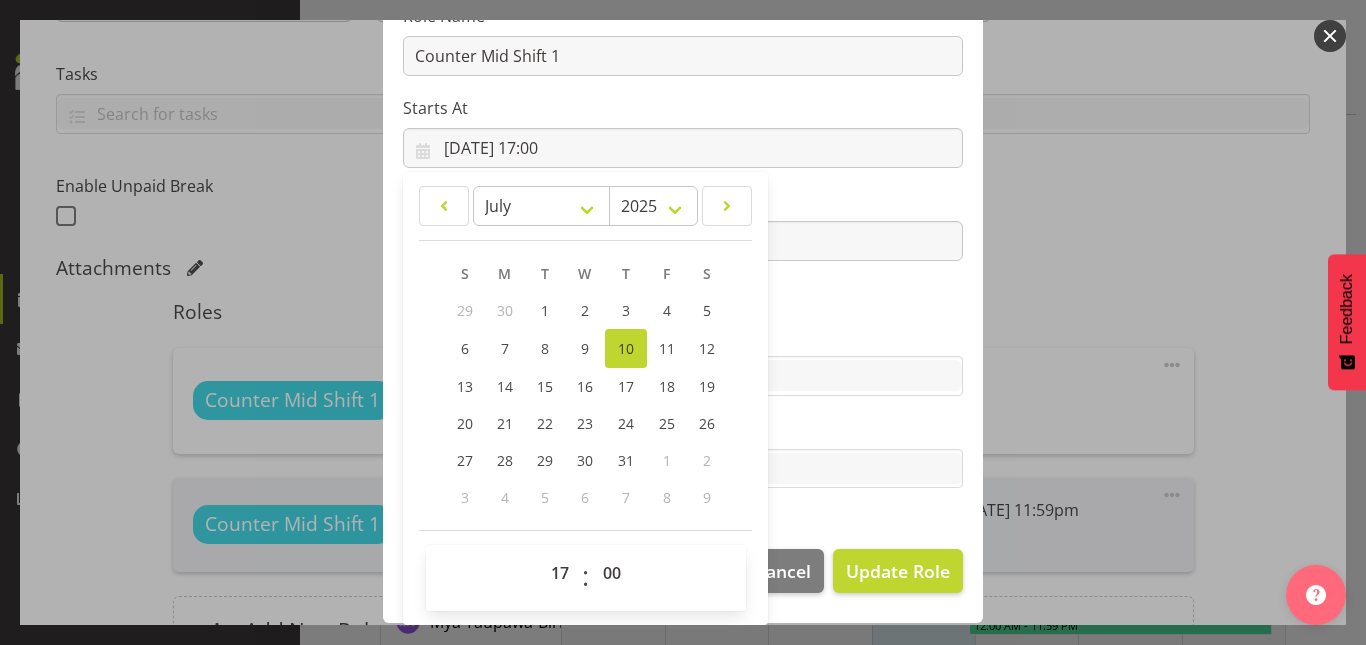 click on "Role Counter Counter Evening Counter Late Shift Counter Lock Up Counter Mid Shift Extra Person Habby Habby Evening Meeting Merchandiser Storeman Supervisor Supervisor Lock Up   Role Name Counter Mid Shift 1
Starts At
10/07/2025, 17:00  January   February   March   April   May   June   July   August   September   October   November   December   2035   2034   2033   2032   2031   2030   2029   2028   2027   2026   2025   2024   2023   2022   2021   2020   2019   2018   2017   2016   2015   2014   2013   2012   2011   2010   2009   2008   2007   2006   2005   2004   2003   2002   2001   2000   1999   1998   1997   1996   1995   1994   1993   1992   1991   1990   1989   1988   1987   1986   1985   1984   1983   1982   1981   1980   1979   1978   1977   1976   1975   1974   1973   1972   1971   1970   1969   1968   1967   1966   1965   1964   1963   1962   1961   1960   1959   1958   1957   1956   1955   1954   1953   1952   1951   1950   1949   1948   1947   1946   1945   1944   1943   1942" at bounding box center (683, 202) 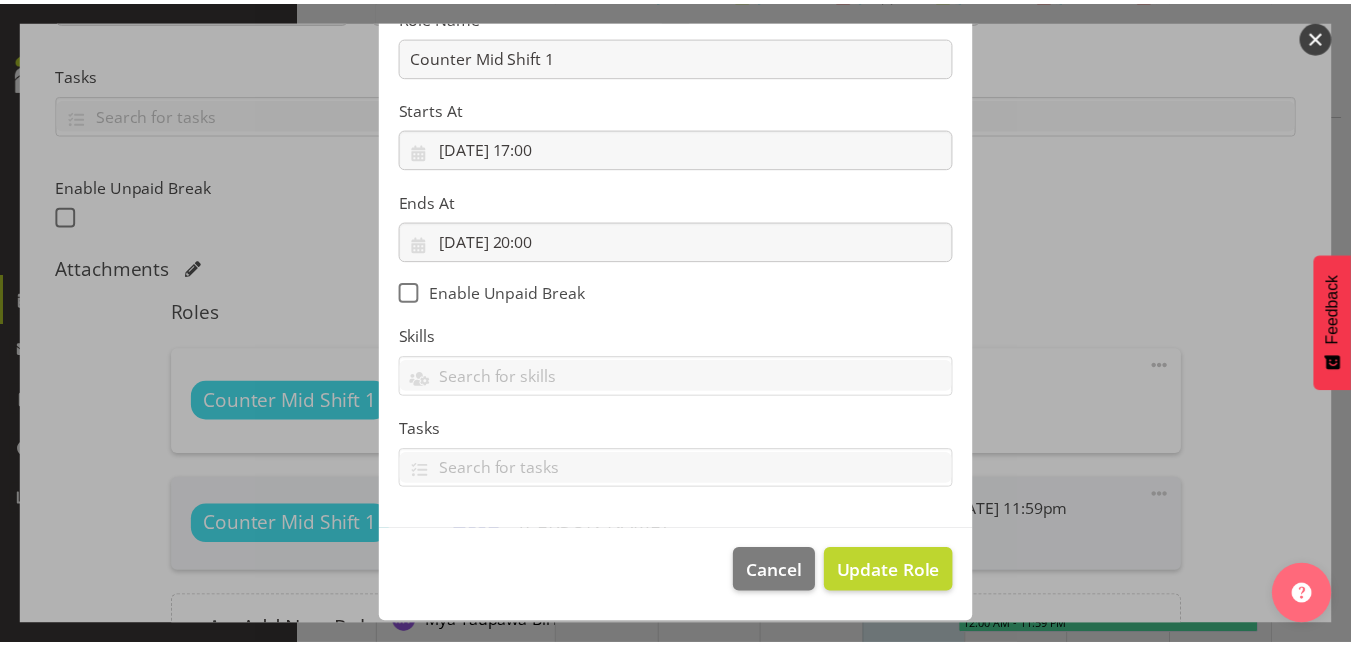 scroll, scrollTop: 264, scrollLeft: 0, axis: vertical 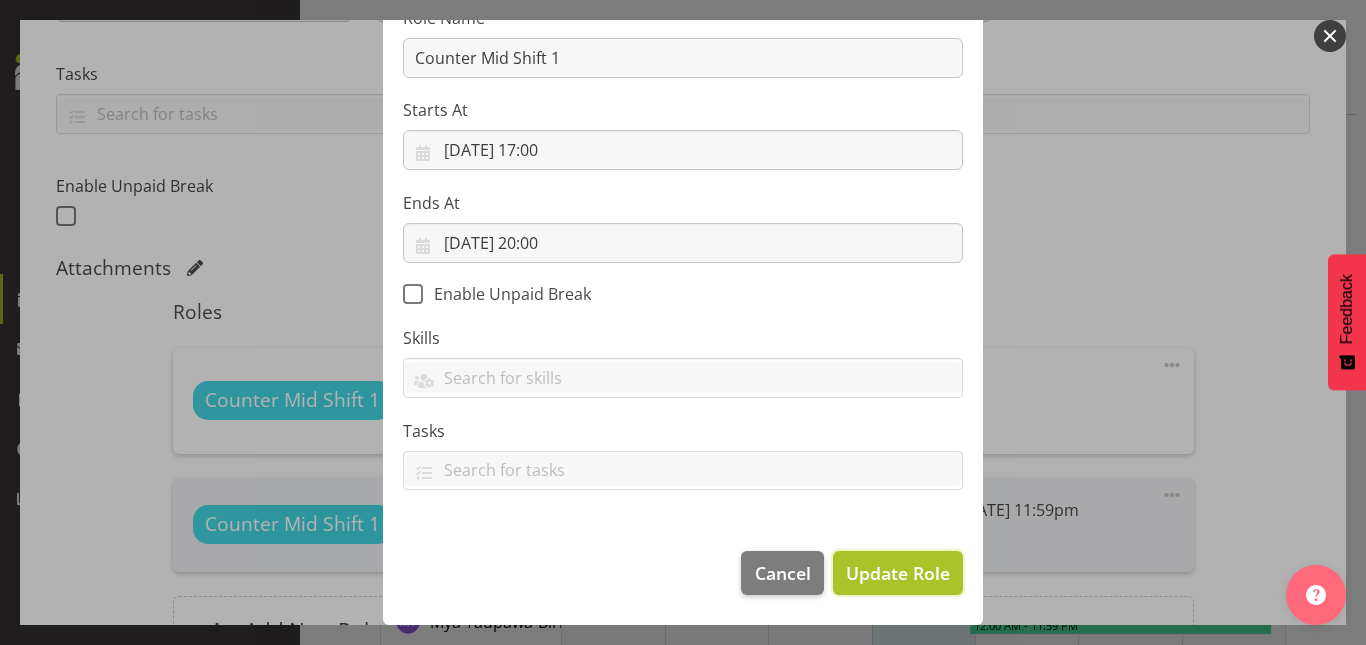 click on "Update Role" at bounding box center (898, 573) 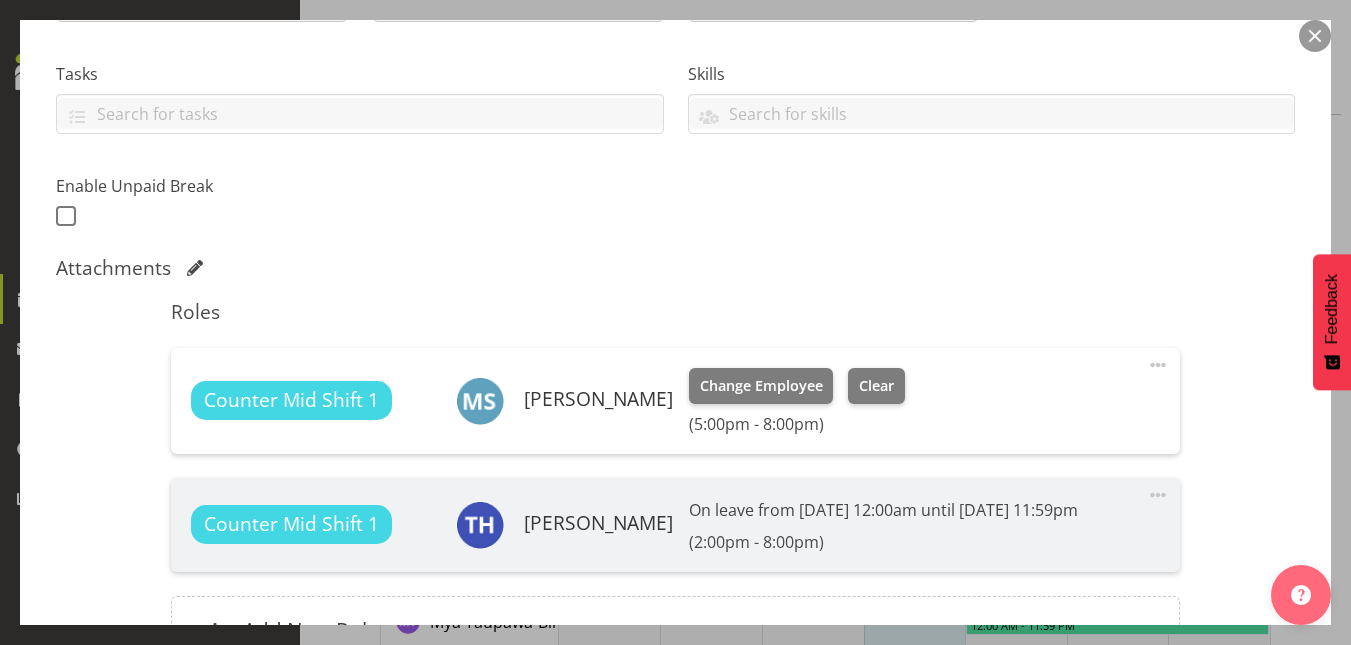 scroll, scrollTop: 617, scrollLeft: 0, axis: vertical 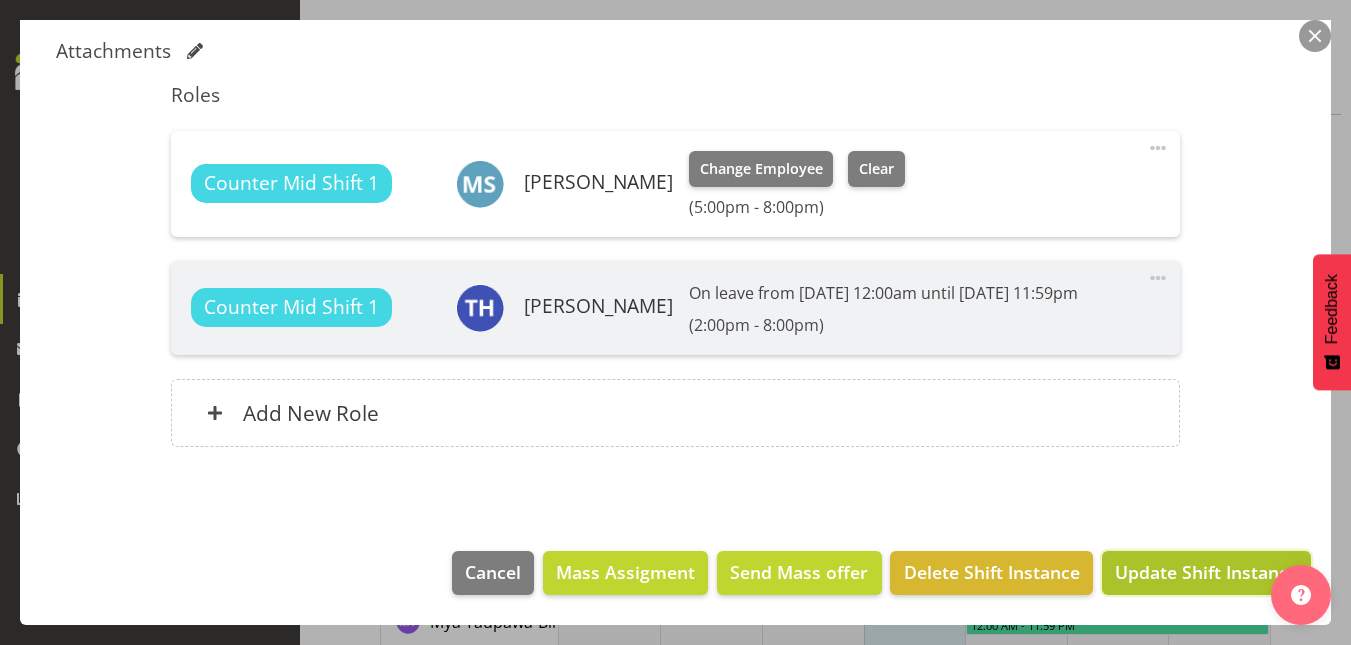 click on "Update Shift Instance" at bounding box center [1206, 572] 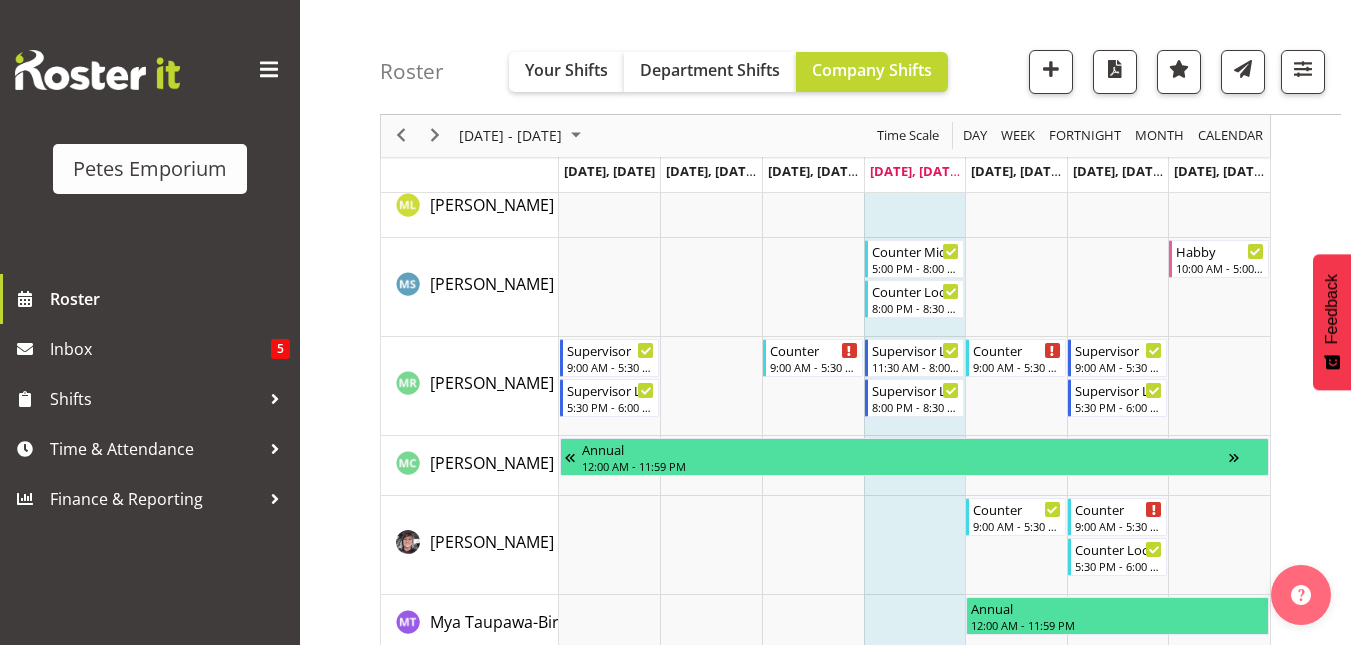 scroll, scrollTop: 2458, scrollLeft: 0, axis: vertical 